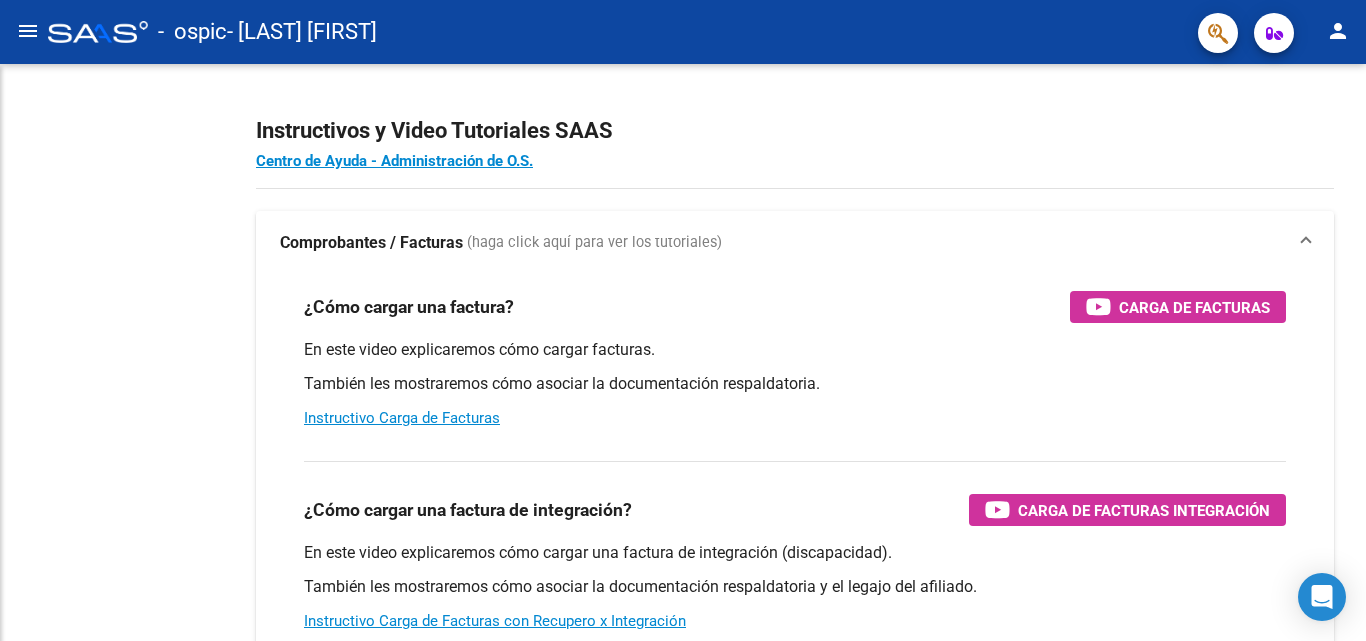 scroll, scrollTop: 0, scrollLeft: 0, axis: both 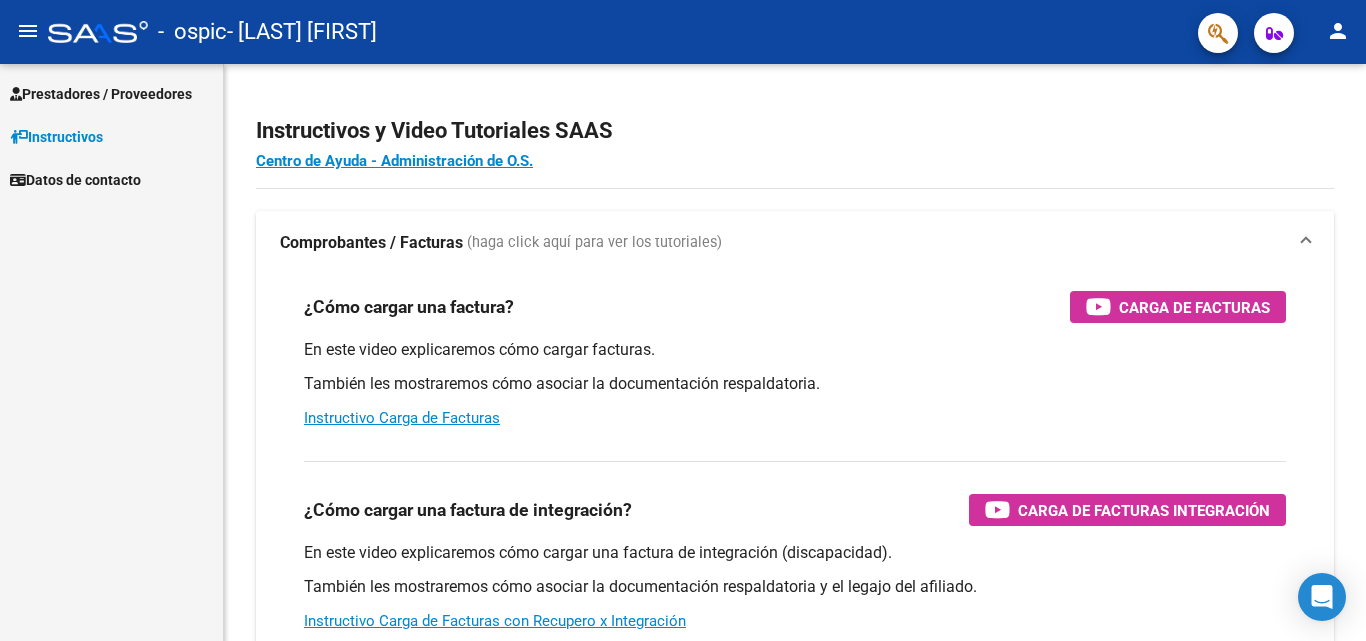 click on "Prestadores / Proveedores" at bounding box center (101, 94) 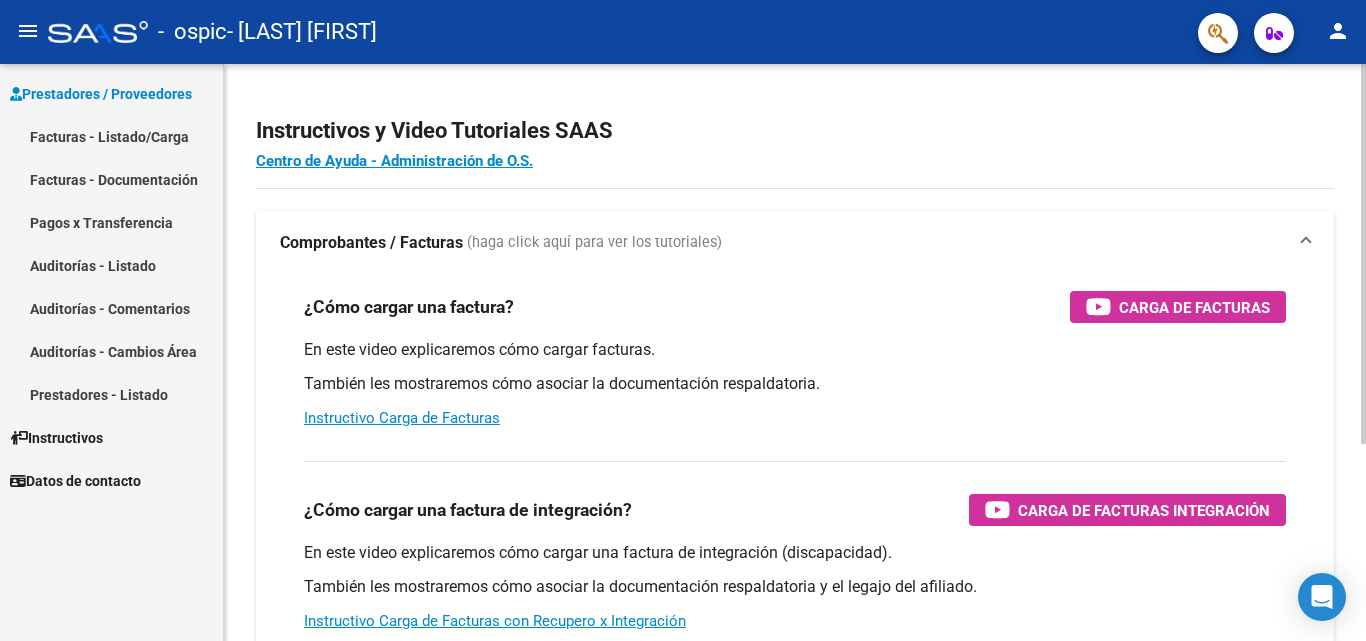 click on "Instructivos y Video Tutoriales SAAS" 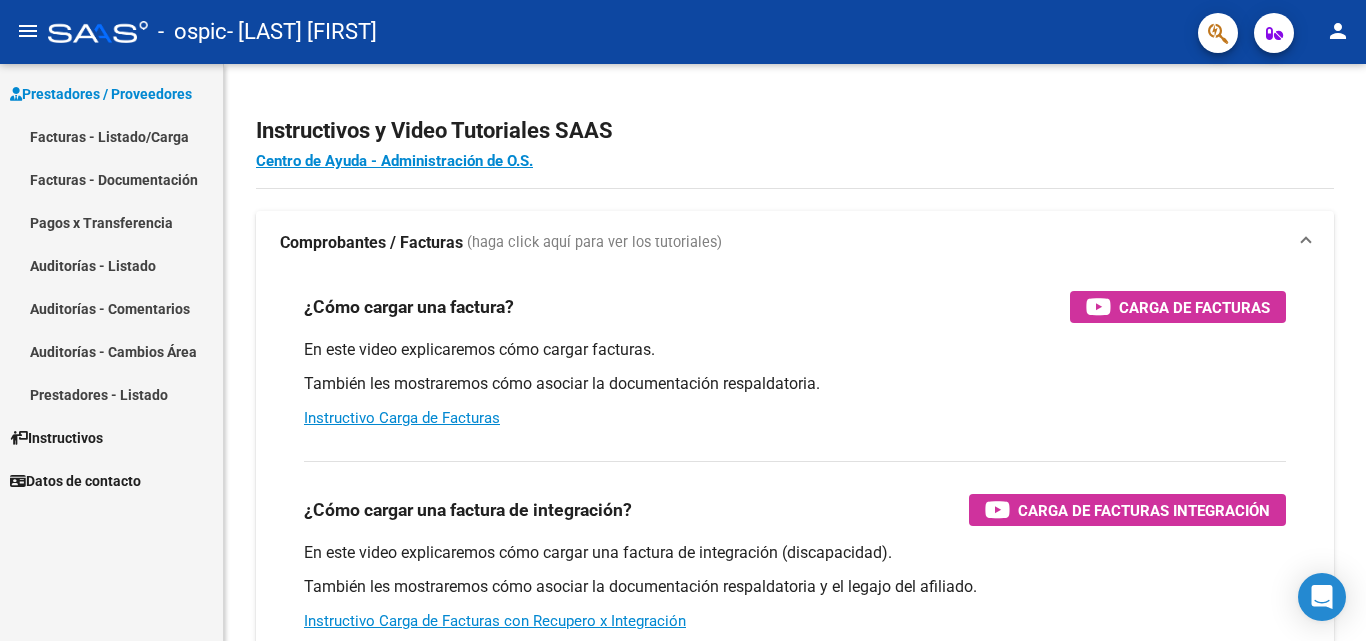 click on "Facturas - Listado/Carga" at bounding box center (111, 136) 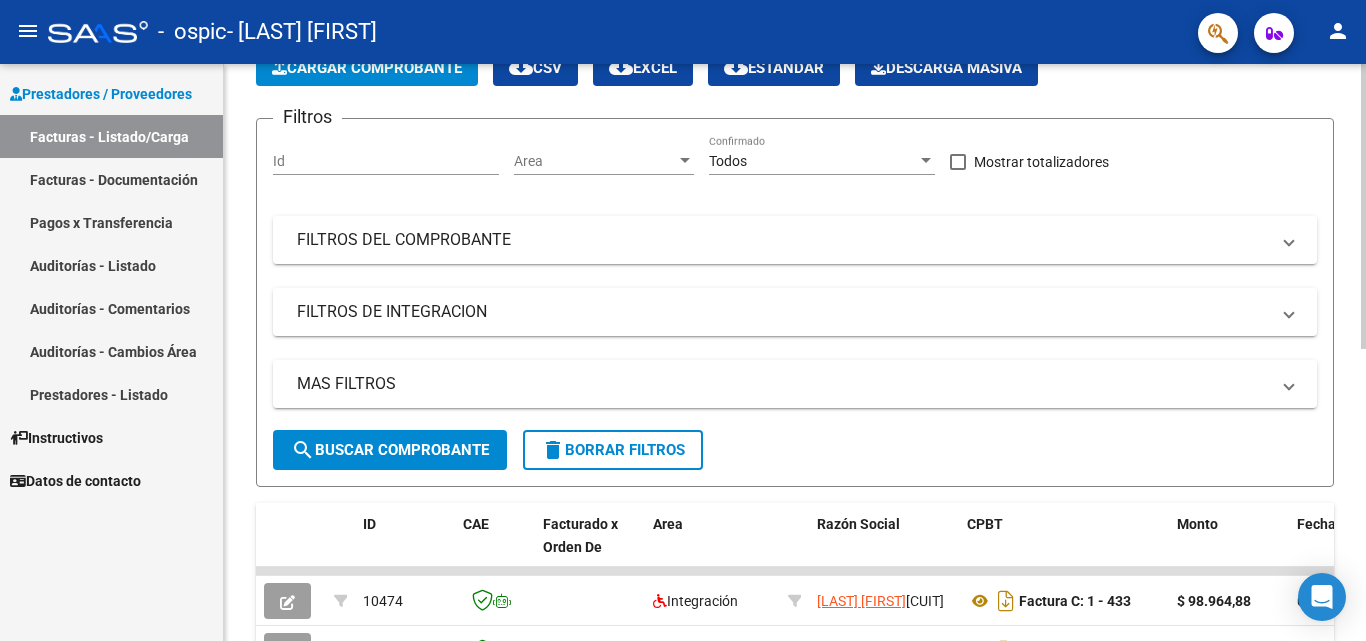 scroll, scrollTop: 300, scrollLeft: 0, axis: vertical 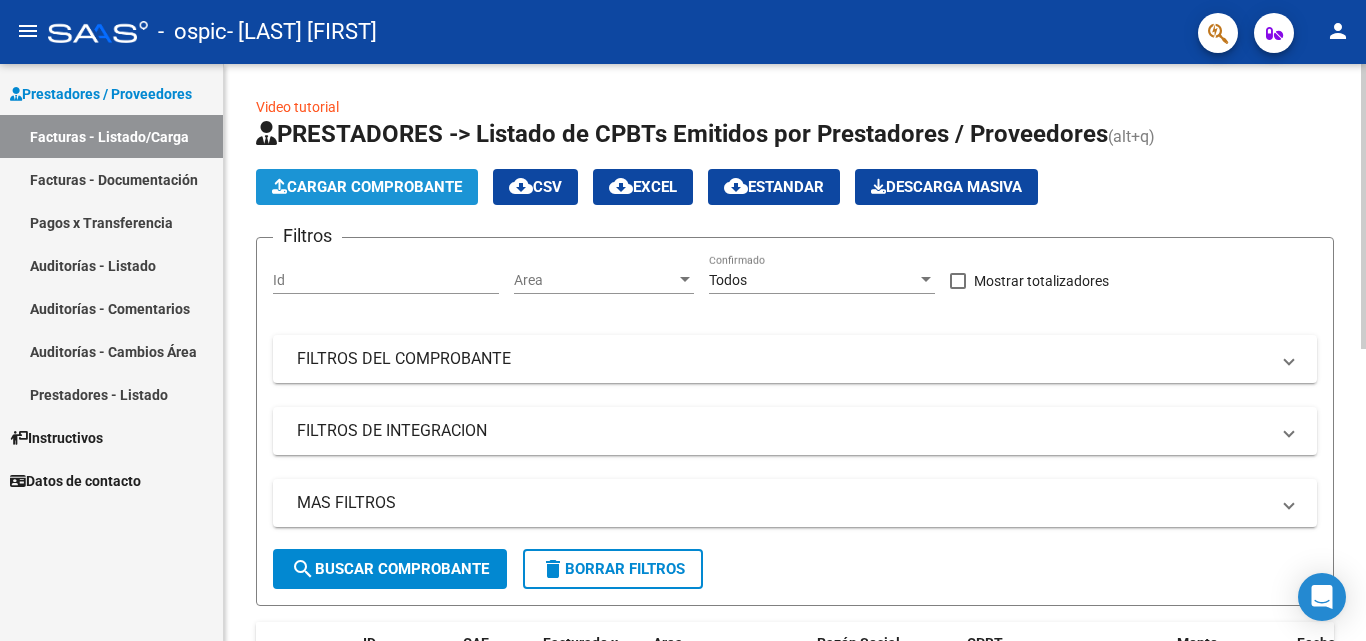 click on "Cargar Comprobante" 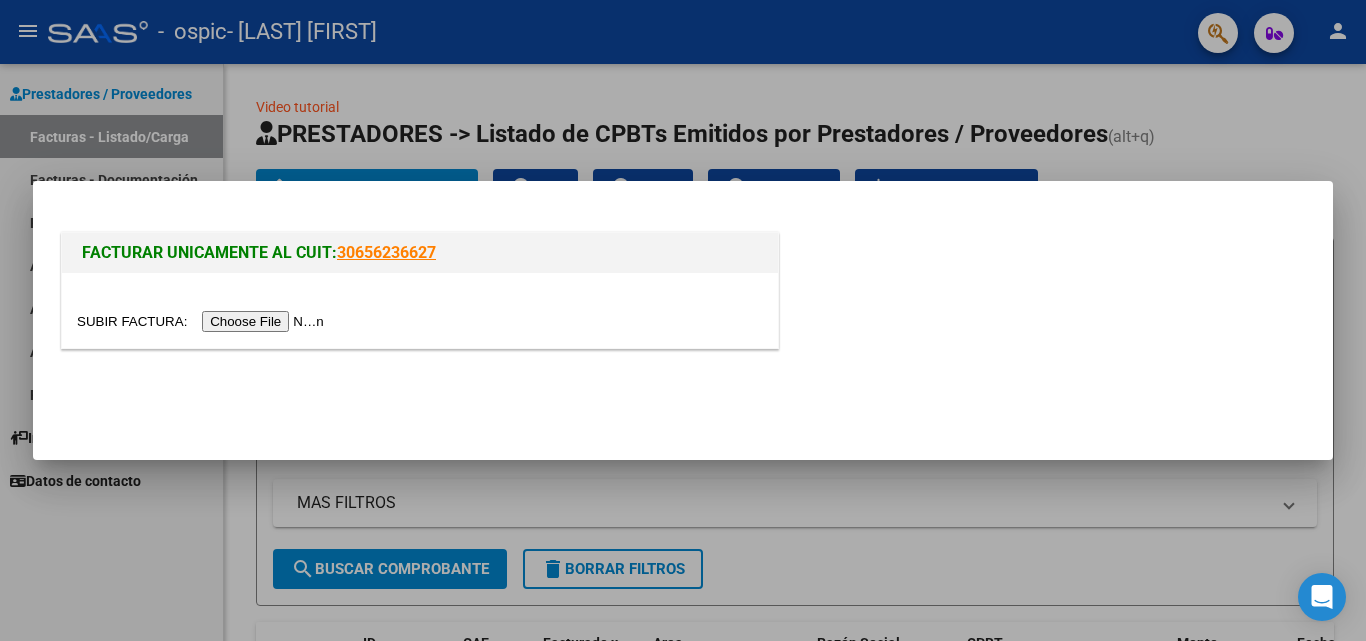 click at bounding box center [203, 321] 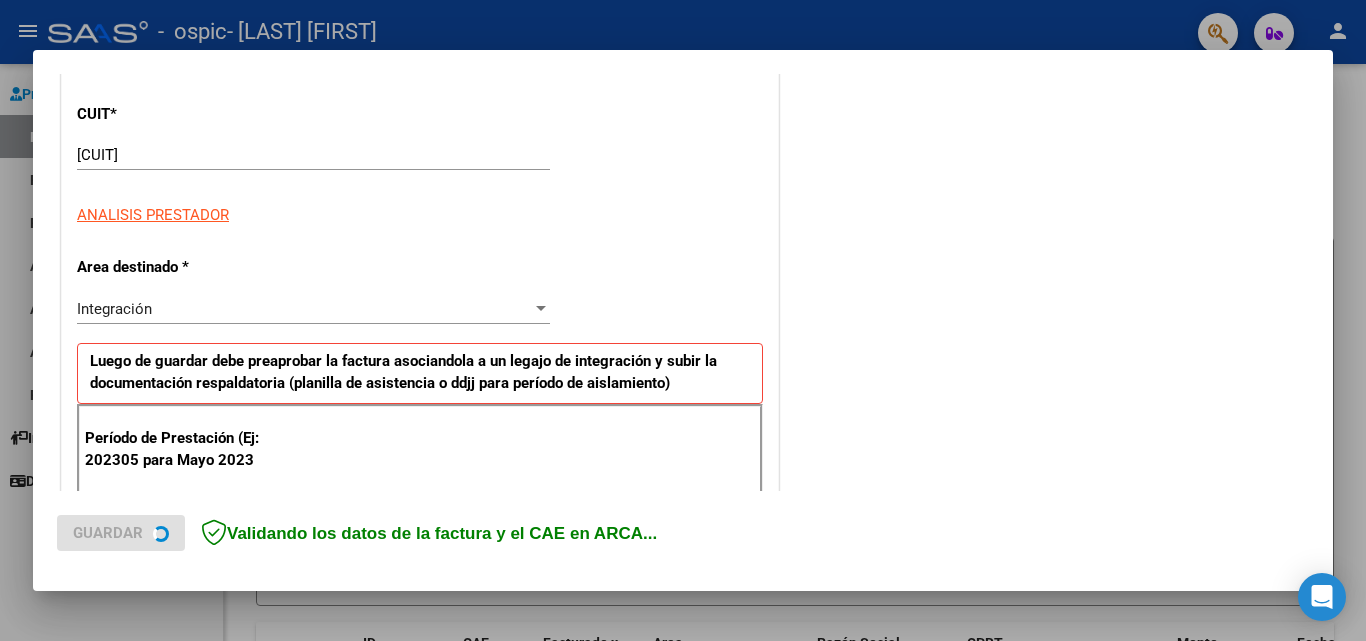 scroll, scrollTop: 300, scrollLeft: 0, axis: vertical 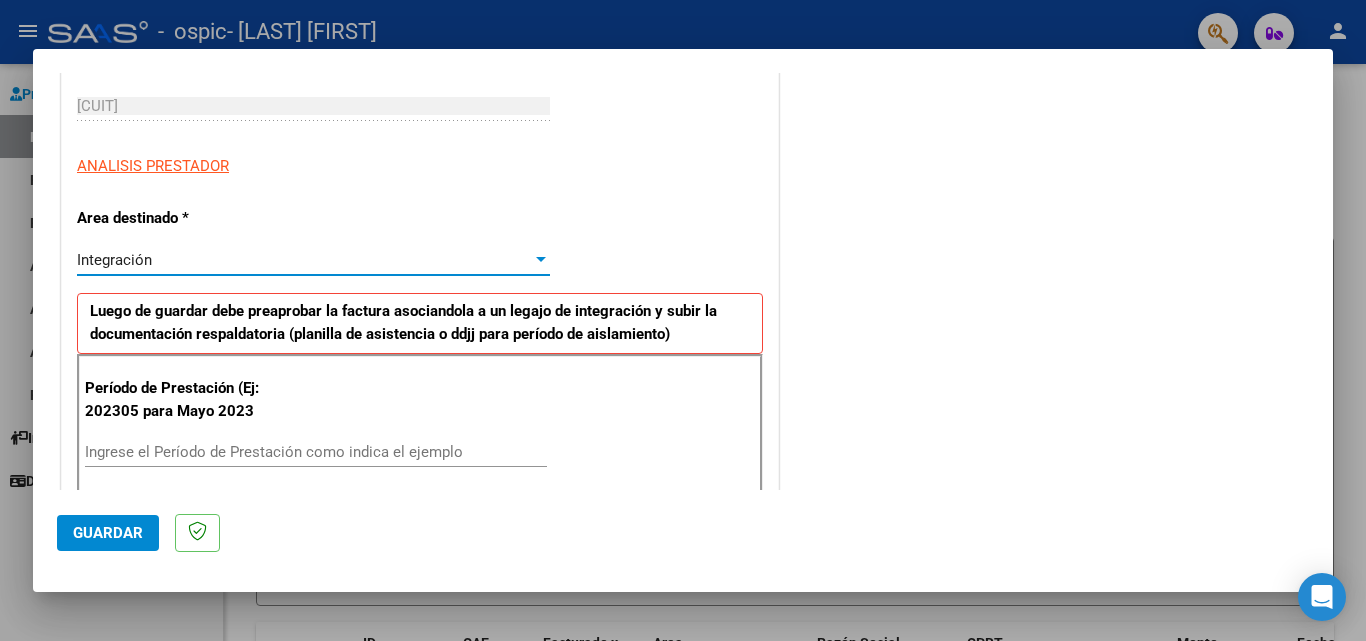 click on "Integración" at bounding box center (304, 260) 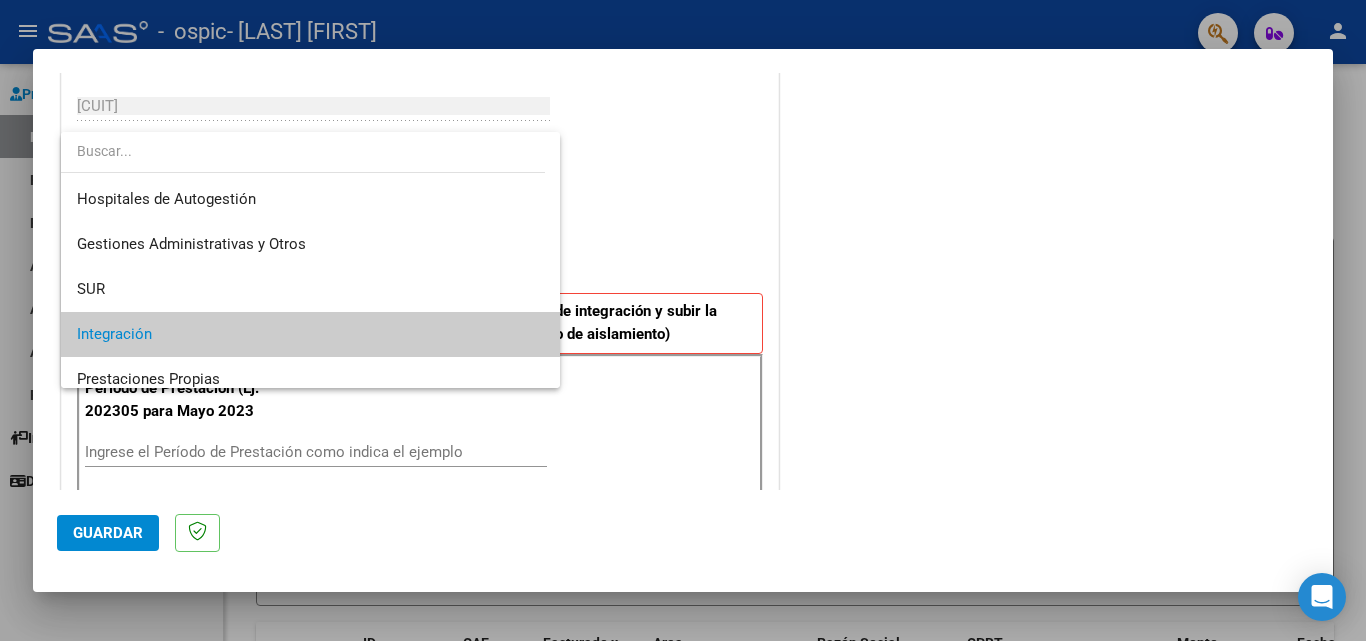 scroll, scrollTop: 75, scrollLeft: 0, axis: vertical 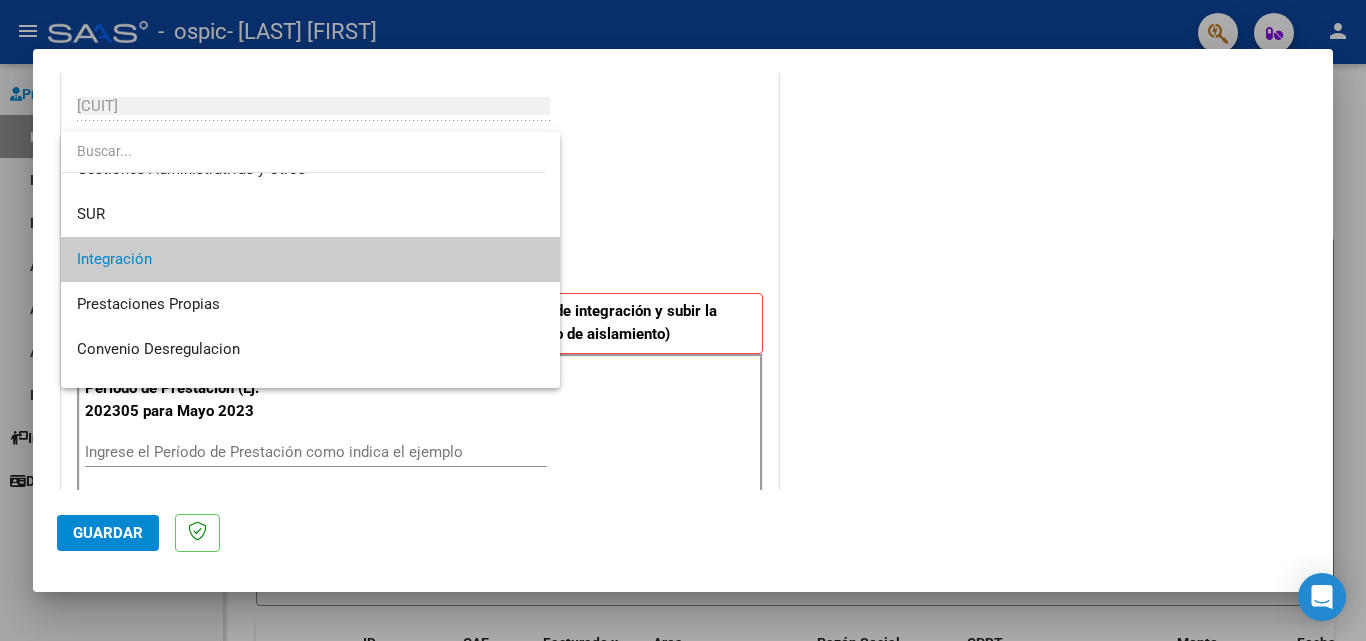 click on "Integración" at bounding box center [310, 259] 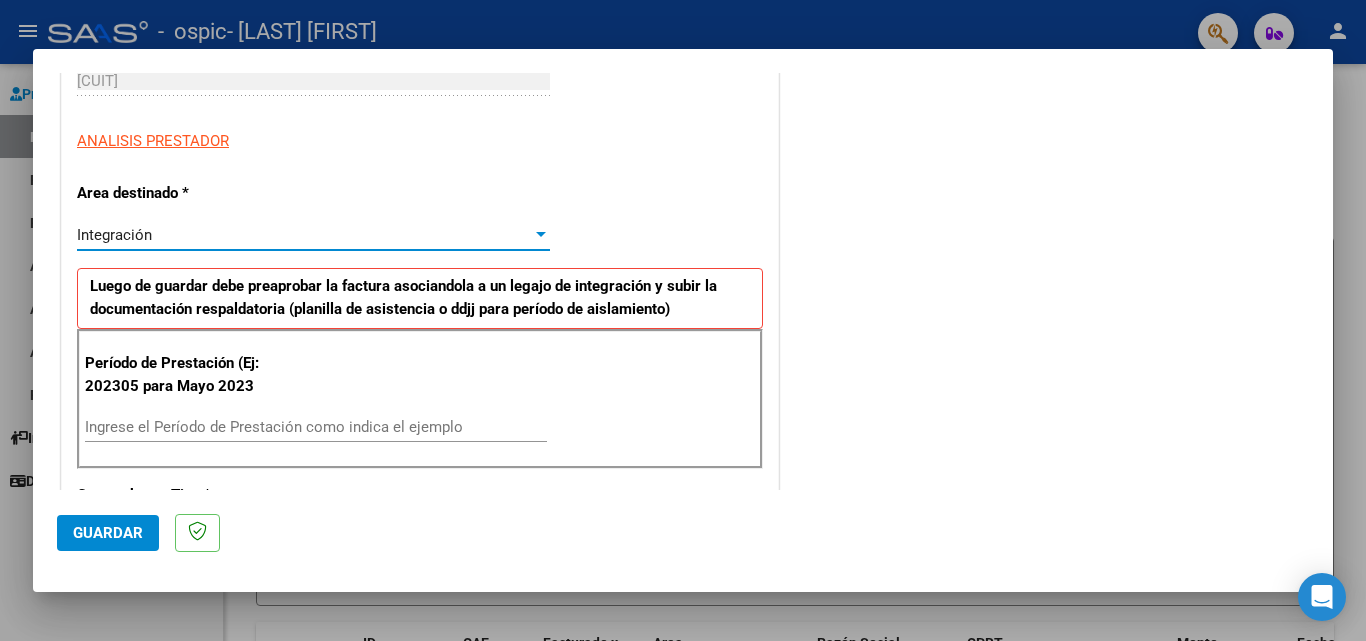 scroll, scrollTop: 400, scrollLeft: 0, axis: vertical 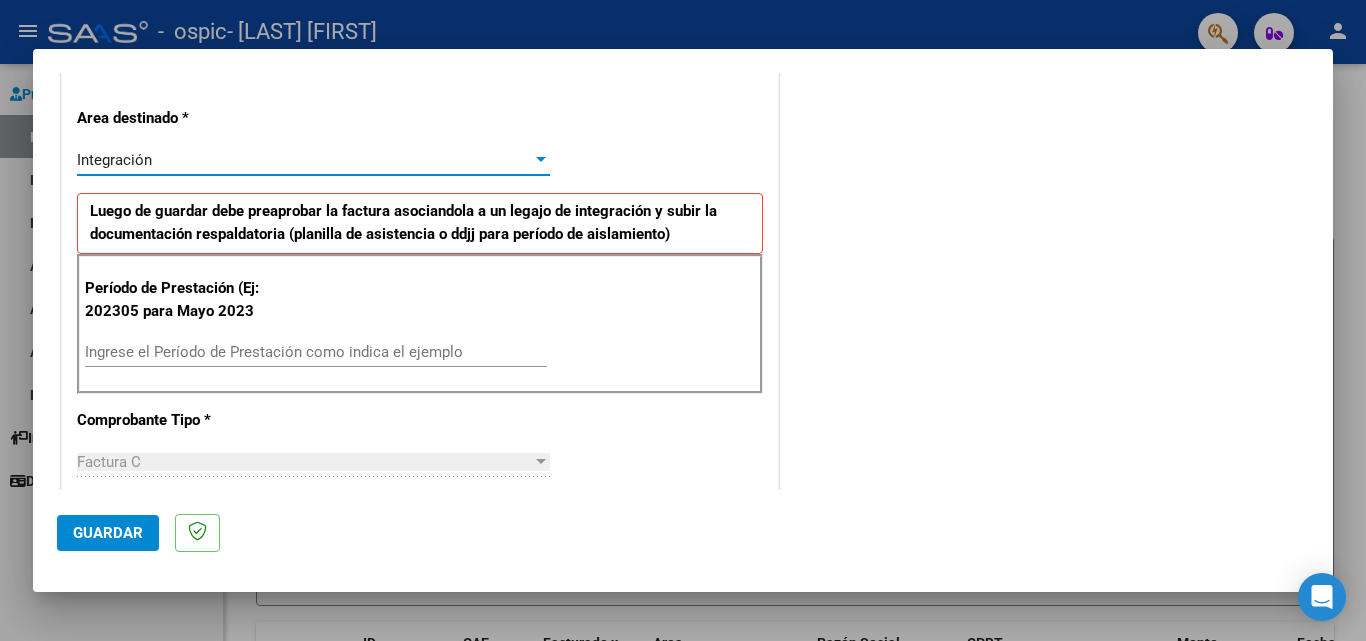 click on "Ingrese el Período de Prestación como indica el ejemplo" at bounding box center [316, 352] 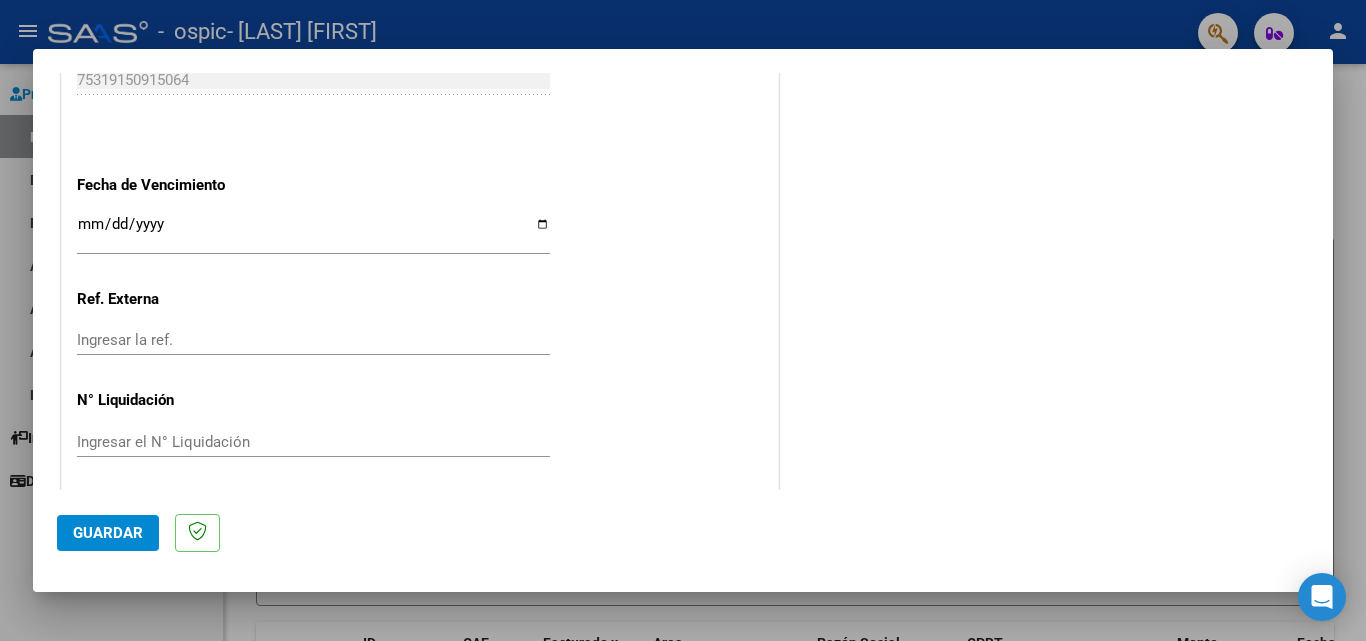 scroll, scrollTop: 1305, scrollLeft: 0, axis: vertical 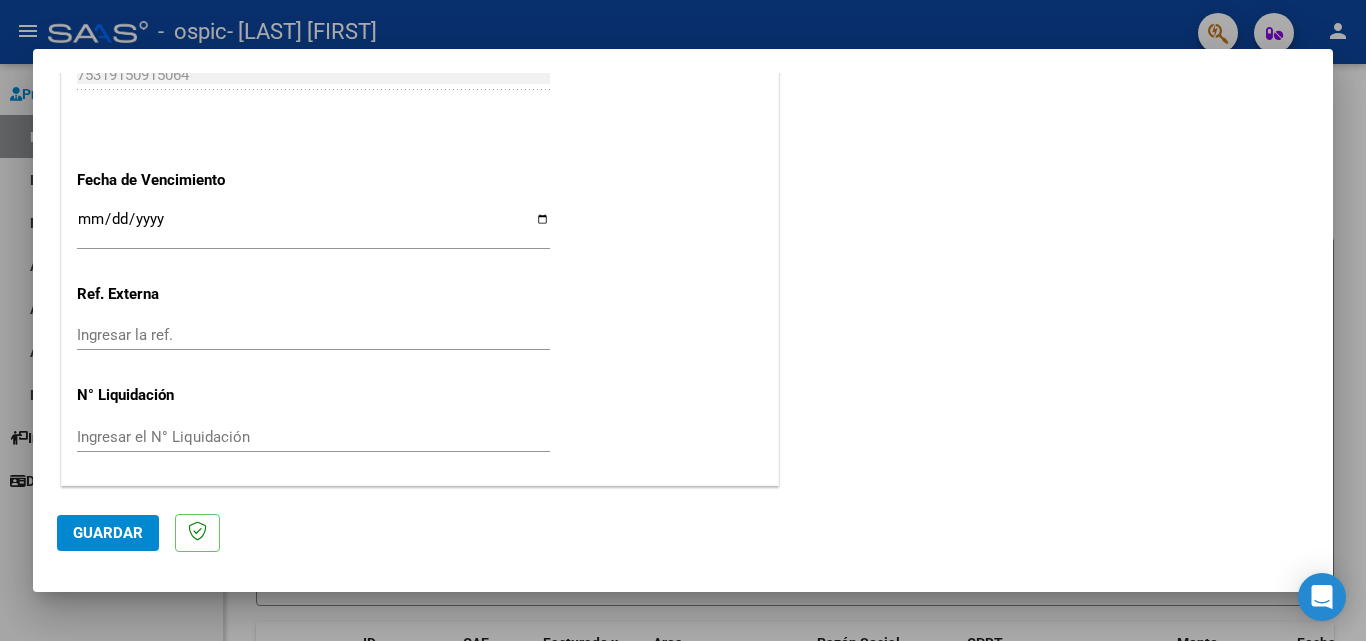 type on "202507" 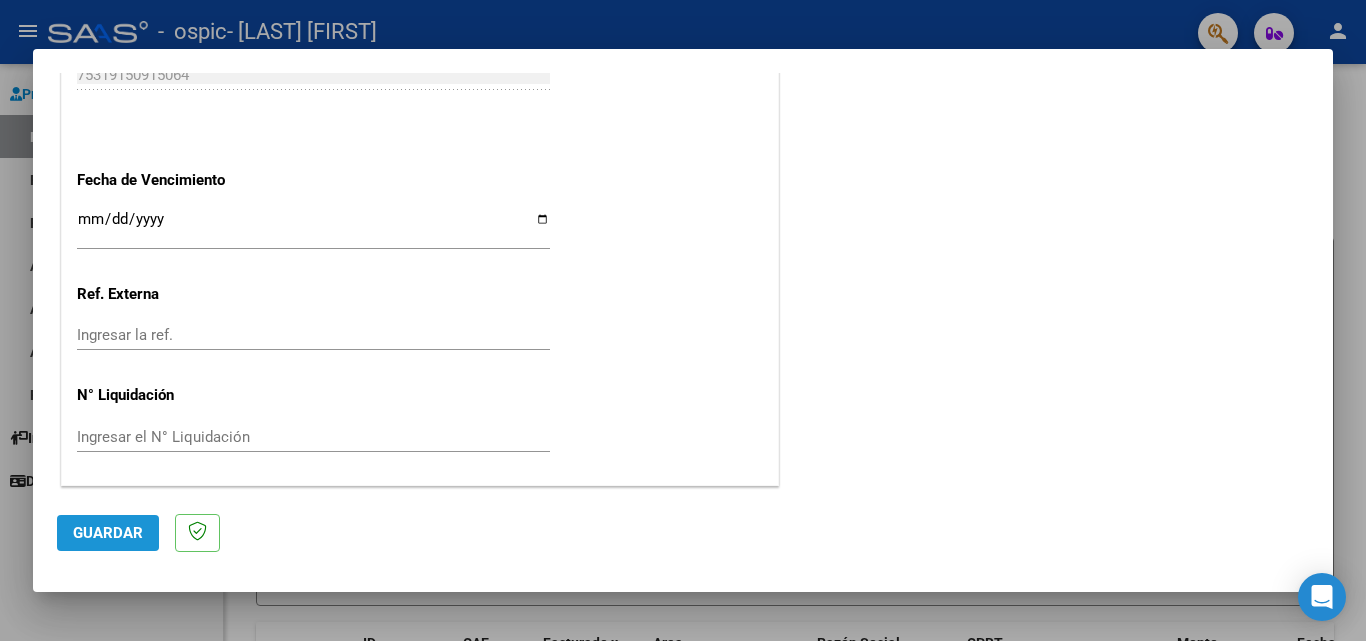click on "Guardar" 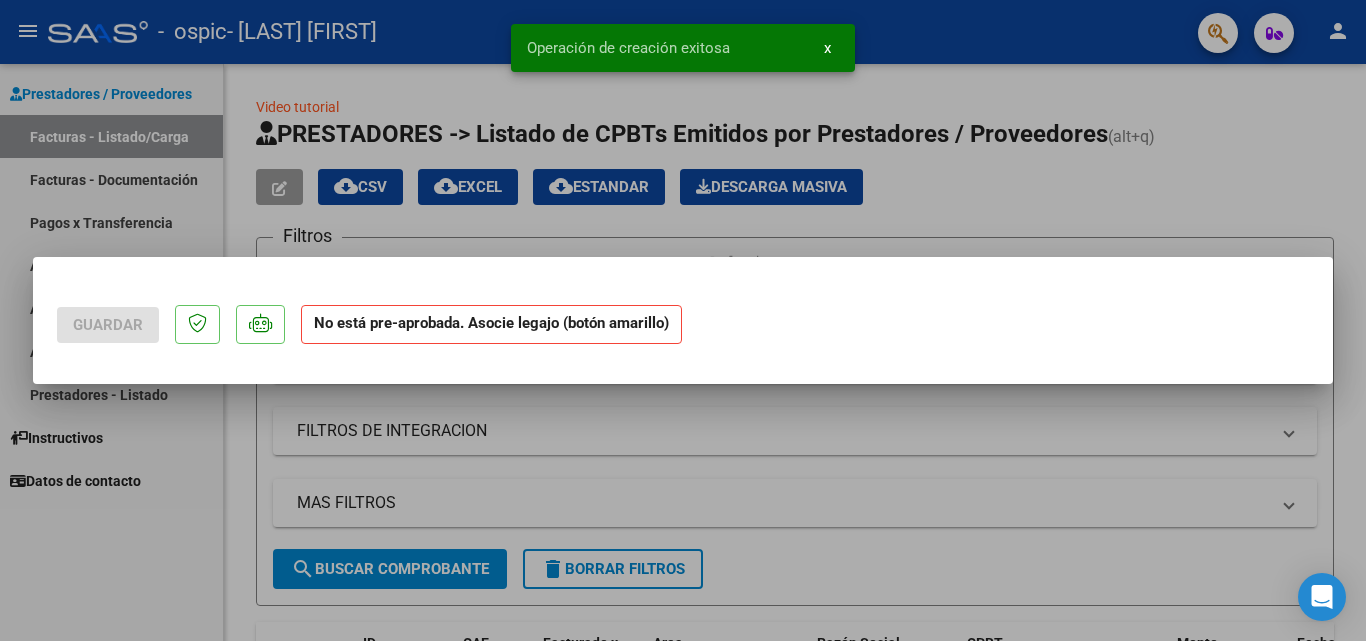 scroll, scrollTop: 0, scrollLeft: 0, axis: both 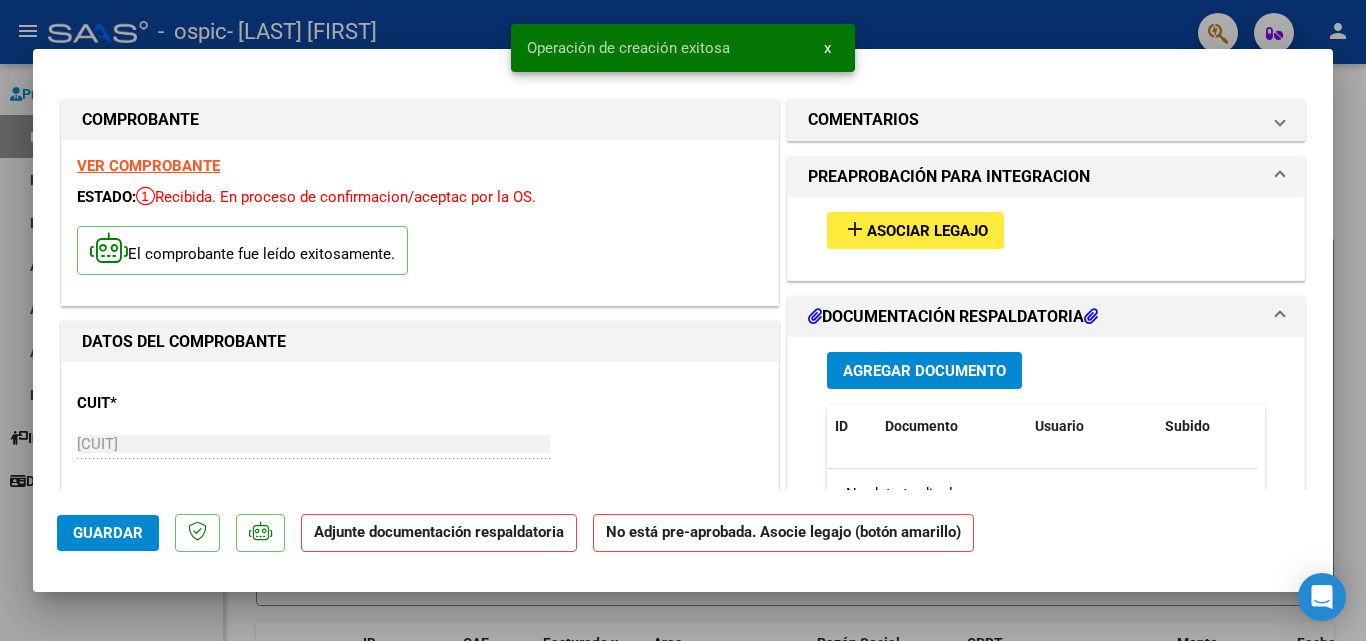 click on "Asociar Legajo" at bounding box center [927, 231] 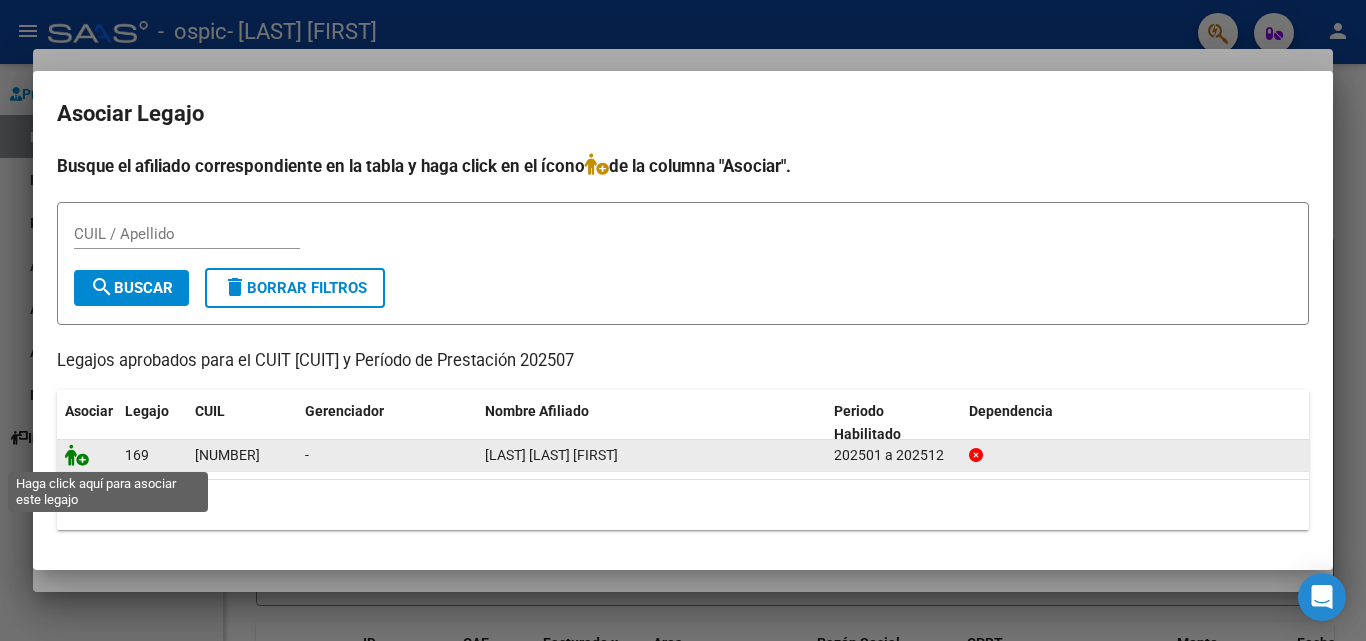 click 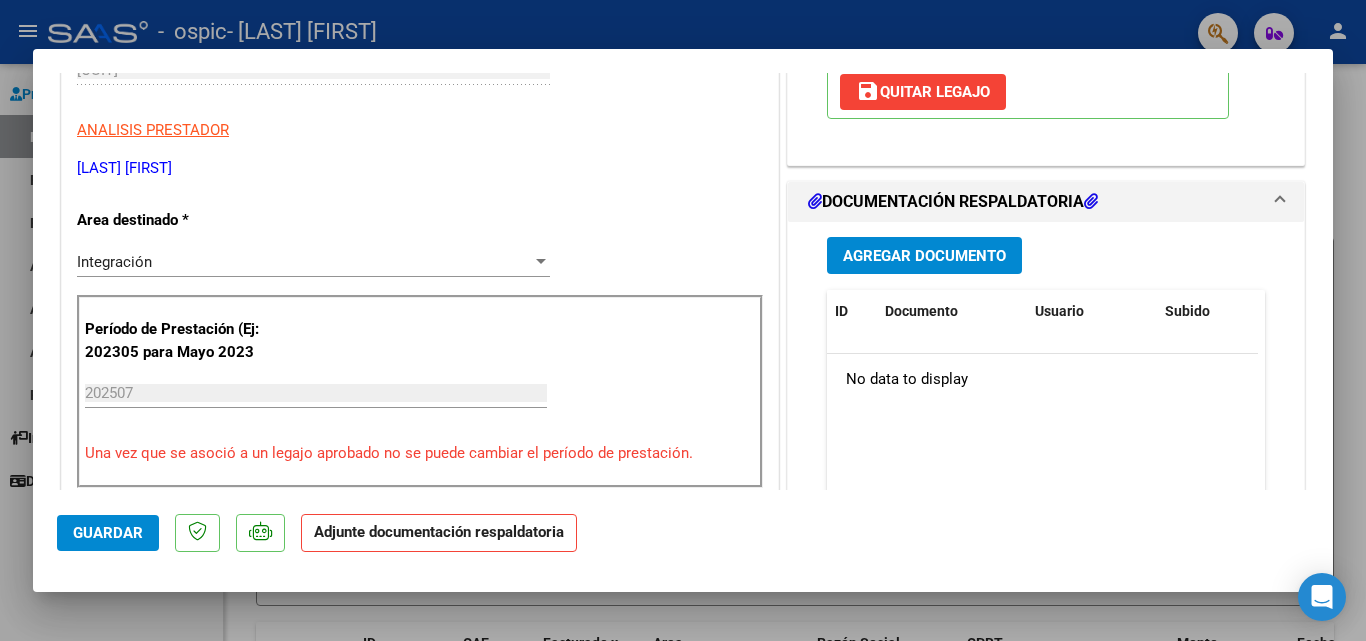 scroll, scrollTop: 400, scrollLeft: 0, axis: vertical 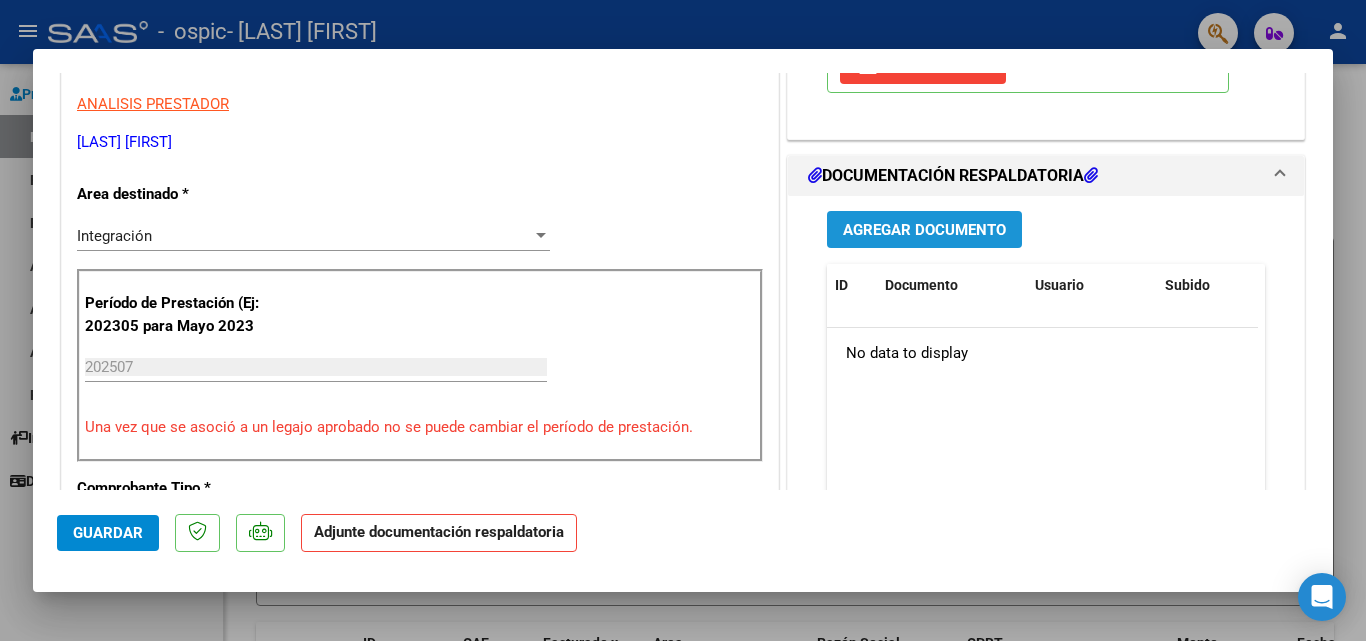 click on "Agregar Documento" at bounding box center [924, 229] 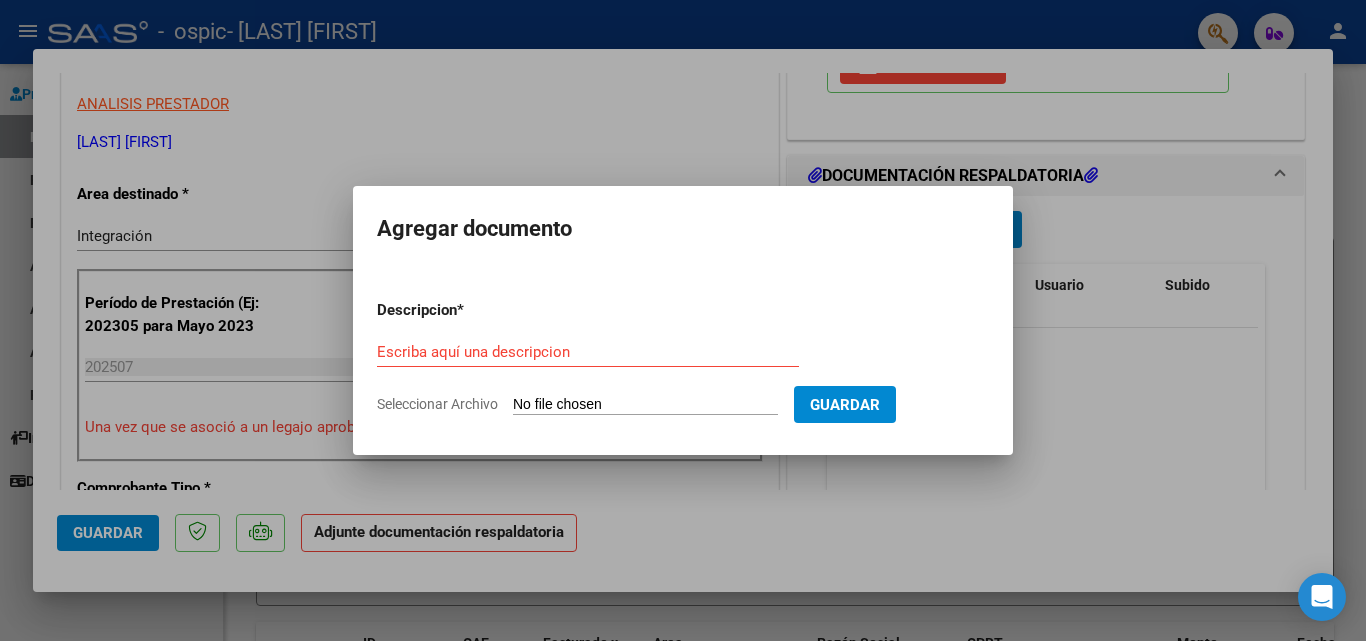 click on "Descripcion  *   Escriba aquí una descripcion  Seleccionar Archivo Guardar" at bounding box center [683, 357] 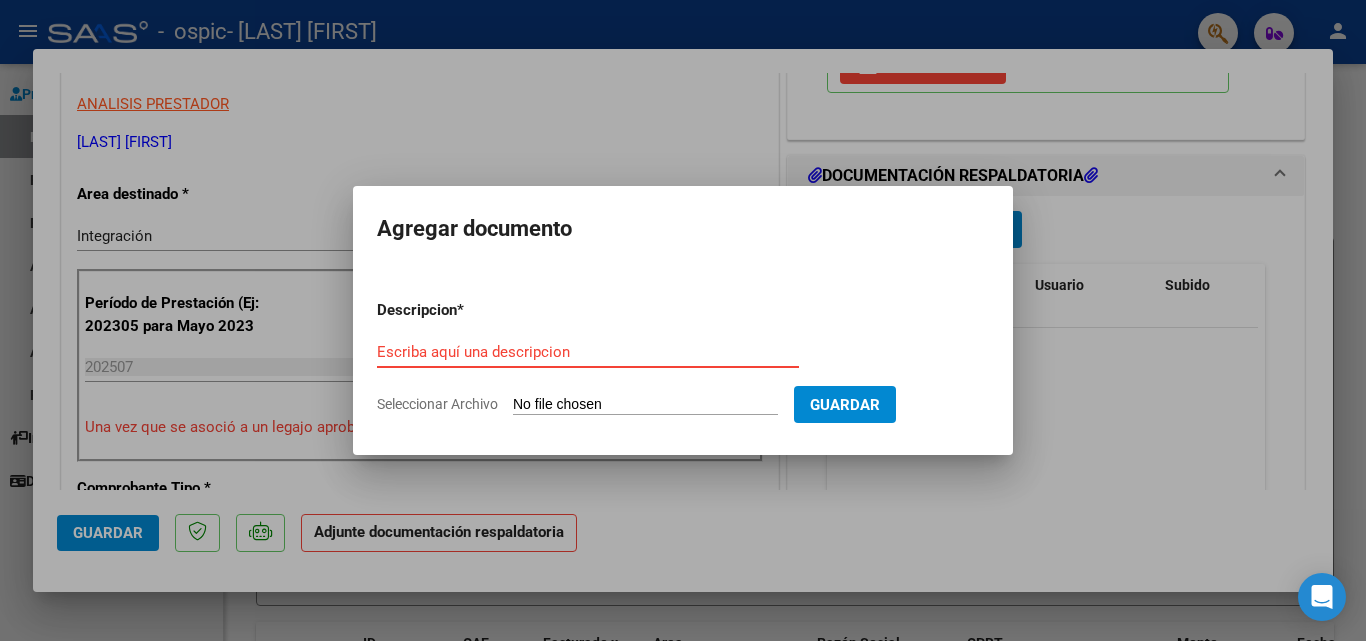 click on "Seleccionar Archivo" at bounding box center (645, 405) 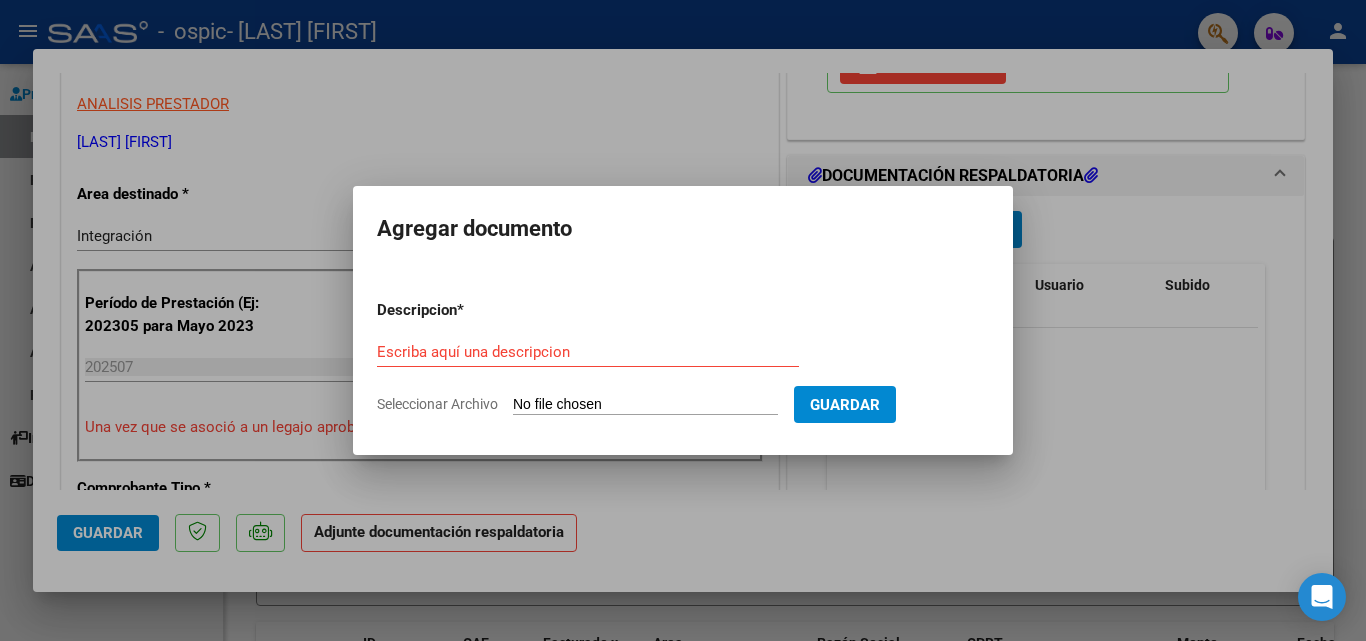 type on "C:\fakepath\[CUIT]_011_00001_00000446.pdf" 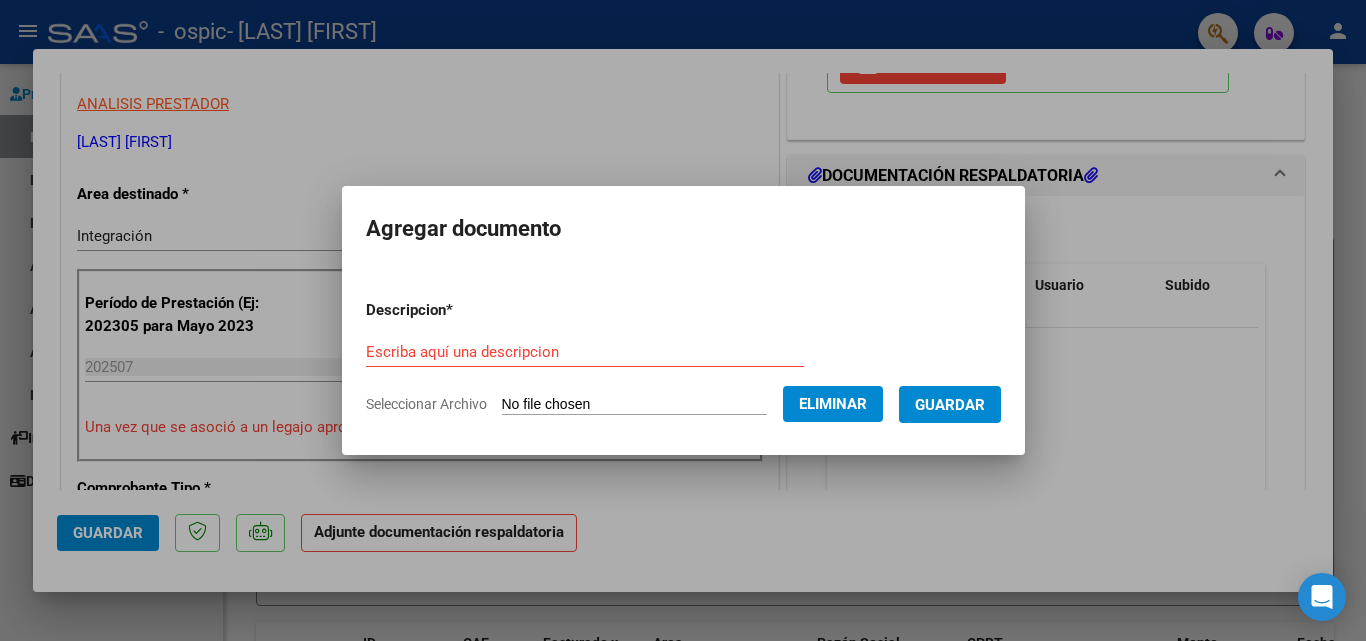click on "Escriba aquí una descripcion" at bounding box center [585, 352] 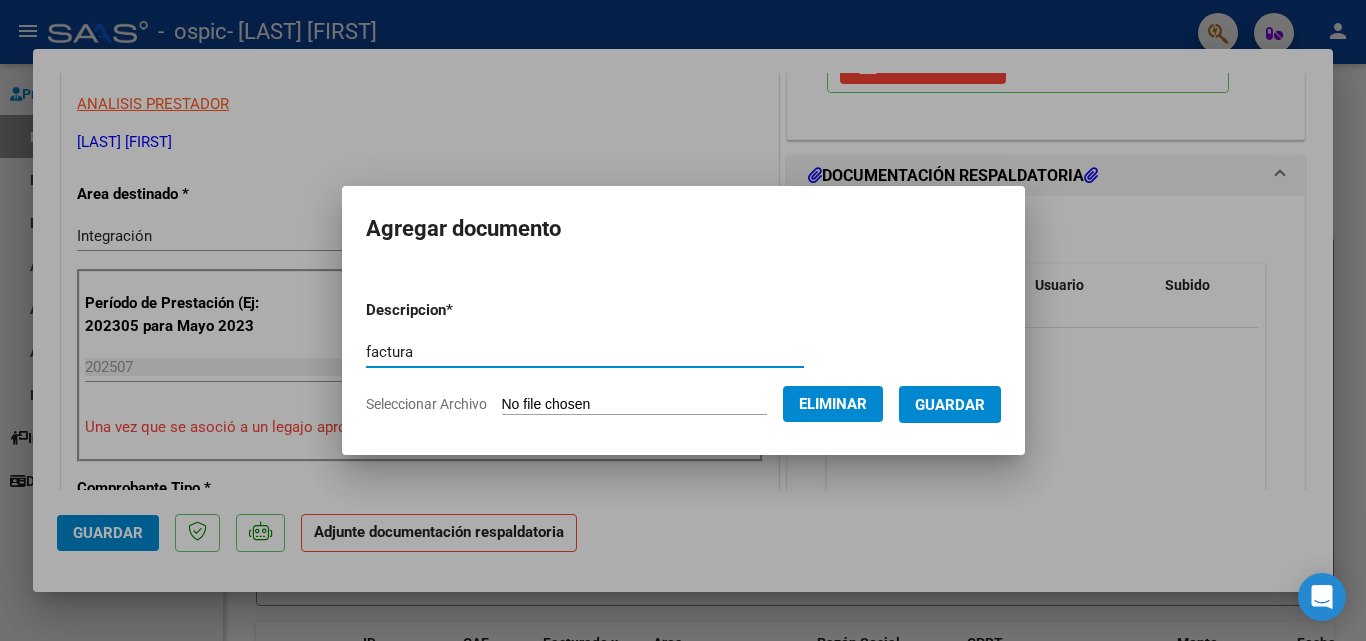 type on "factura" 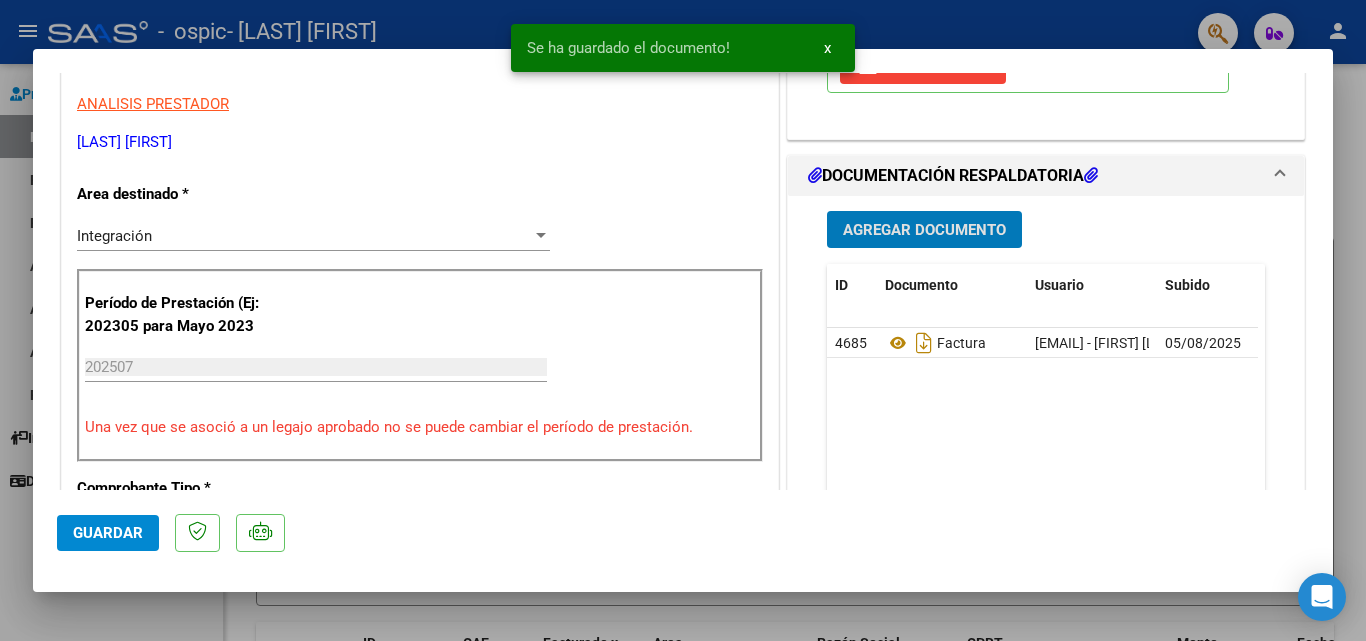 click on "Agregar Documento" at bounding box center (924, 230) 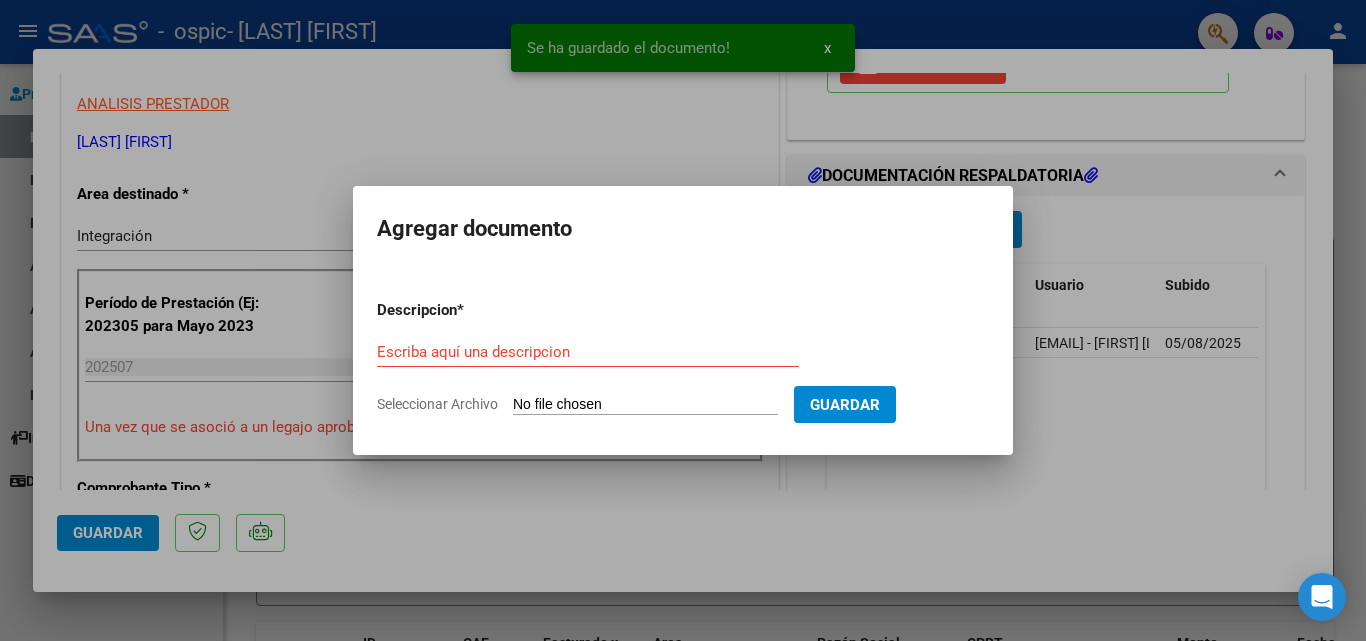 click on "Seleccionar Archivo" at bounding box center [645, 405] 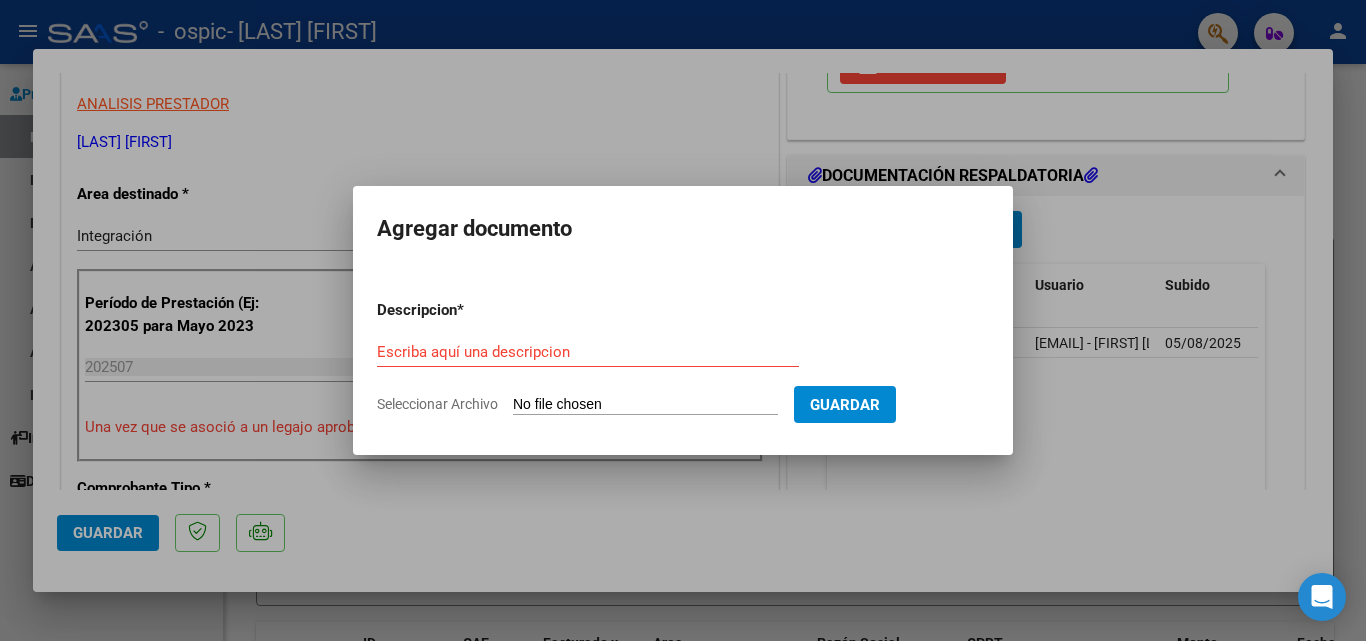 type on "C:\fakepath\AUT. 2025 [LAST] [LAST] [FIRST].pdf" 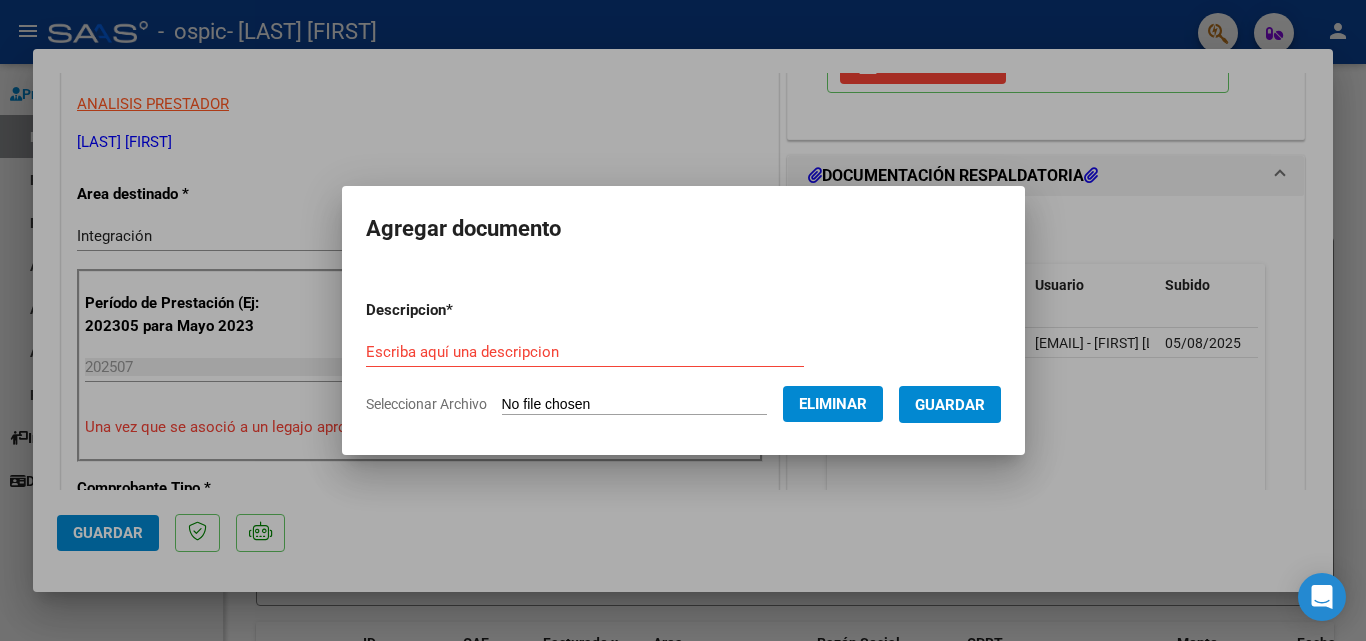click on "Escriba aquí una descripcion" at bounding box center (585, 352) 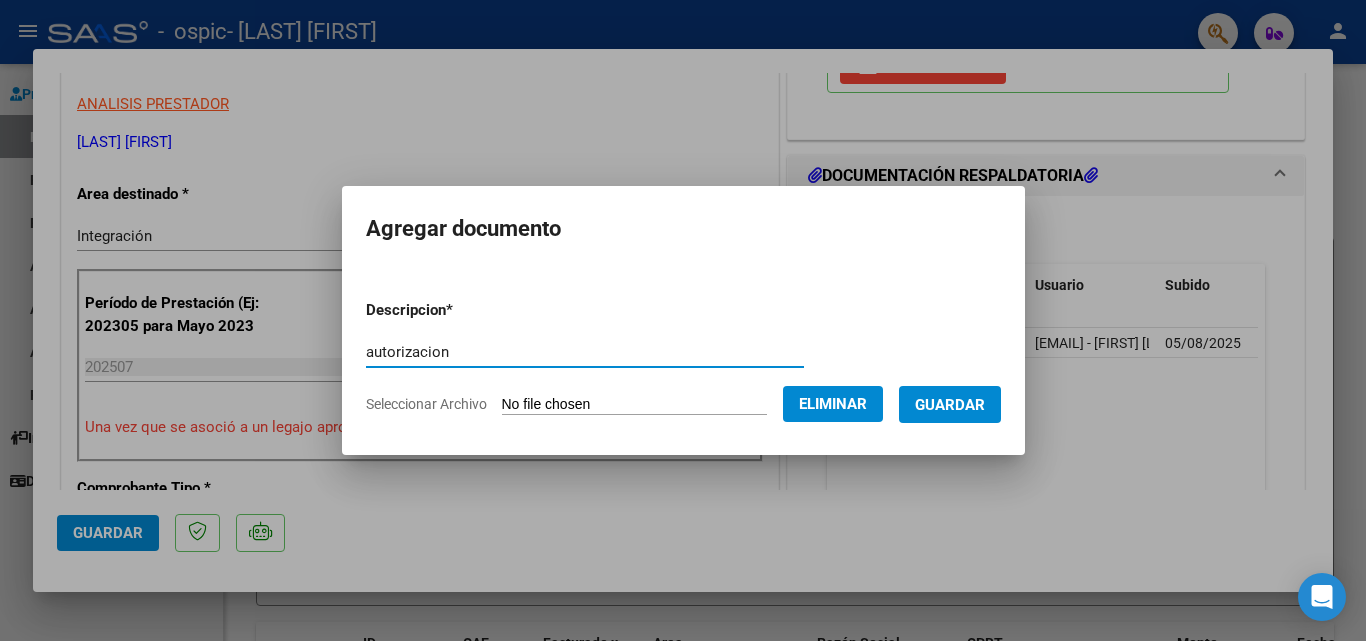 type on "autorizacion" 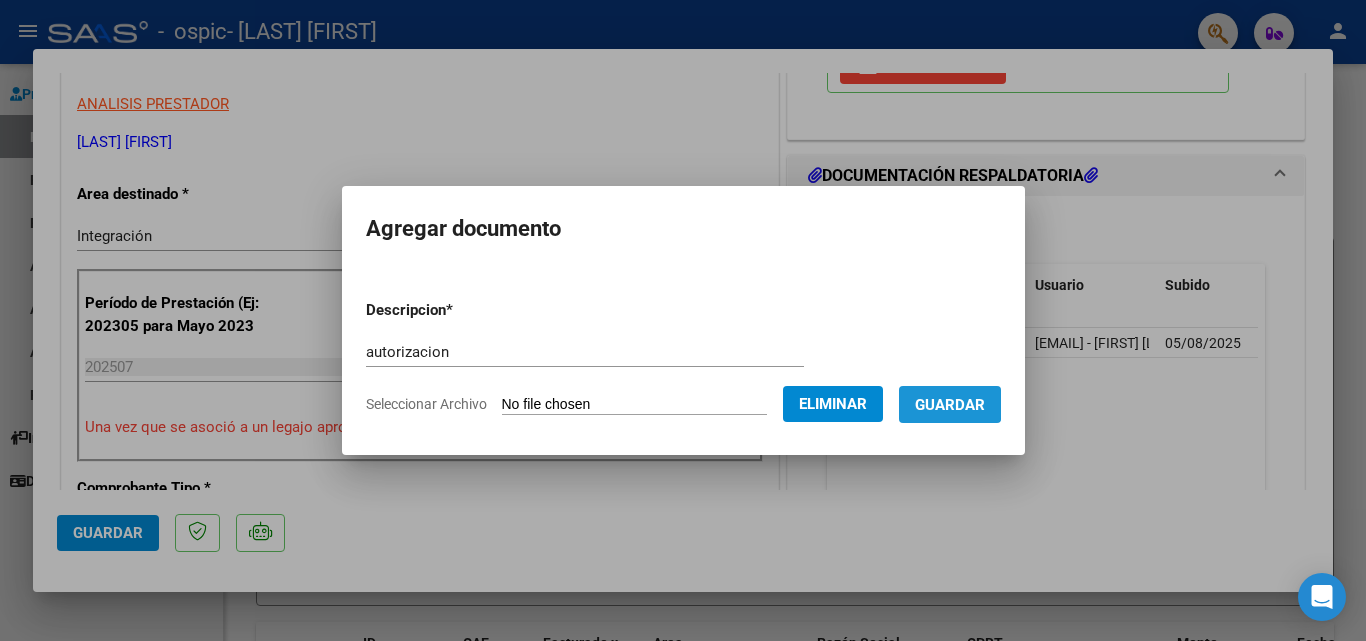 click on "Guardar" at bounding box center (950, 404) 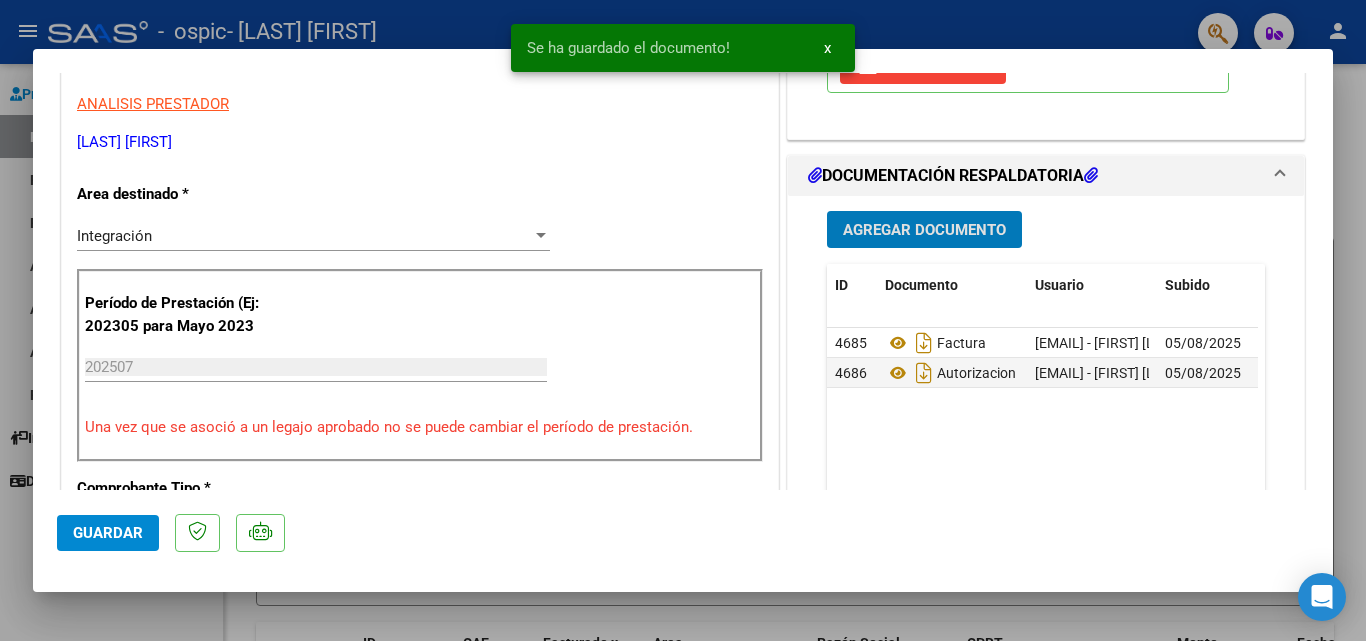 click at bounding box center (683, 320) 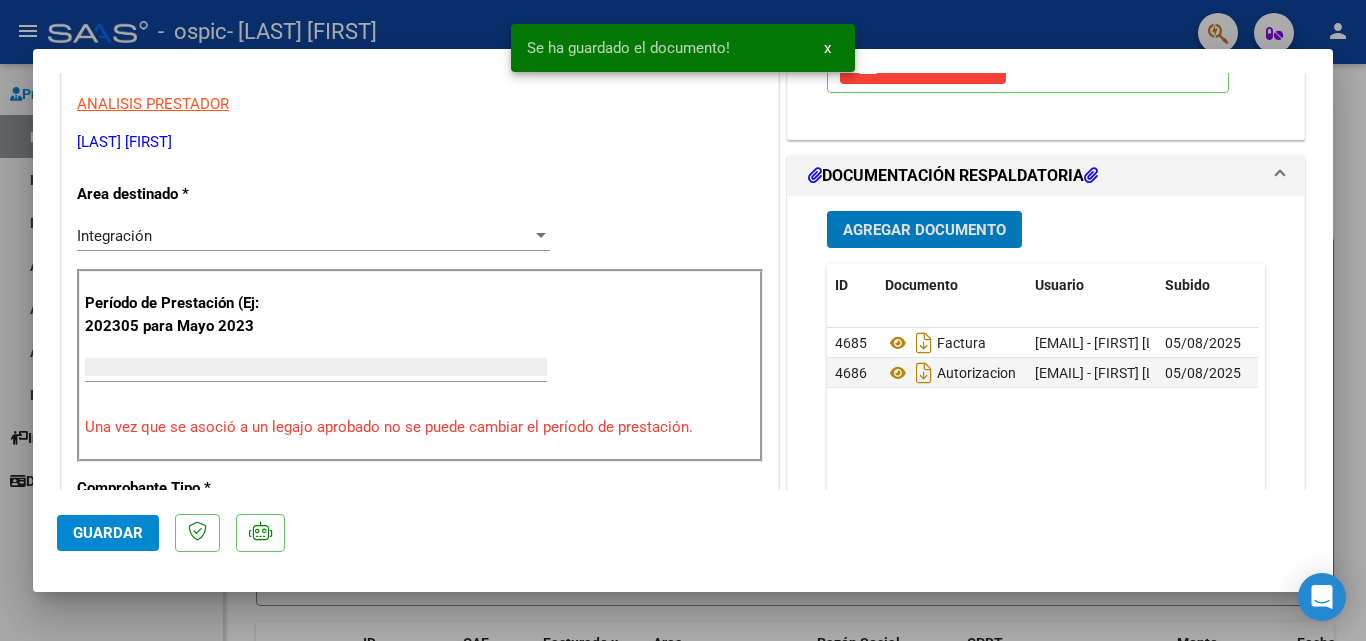 scroll, scrollTop: 339, scrollLeft: 0, axis: vertical 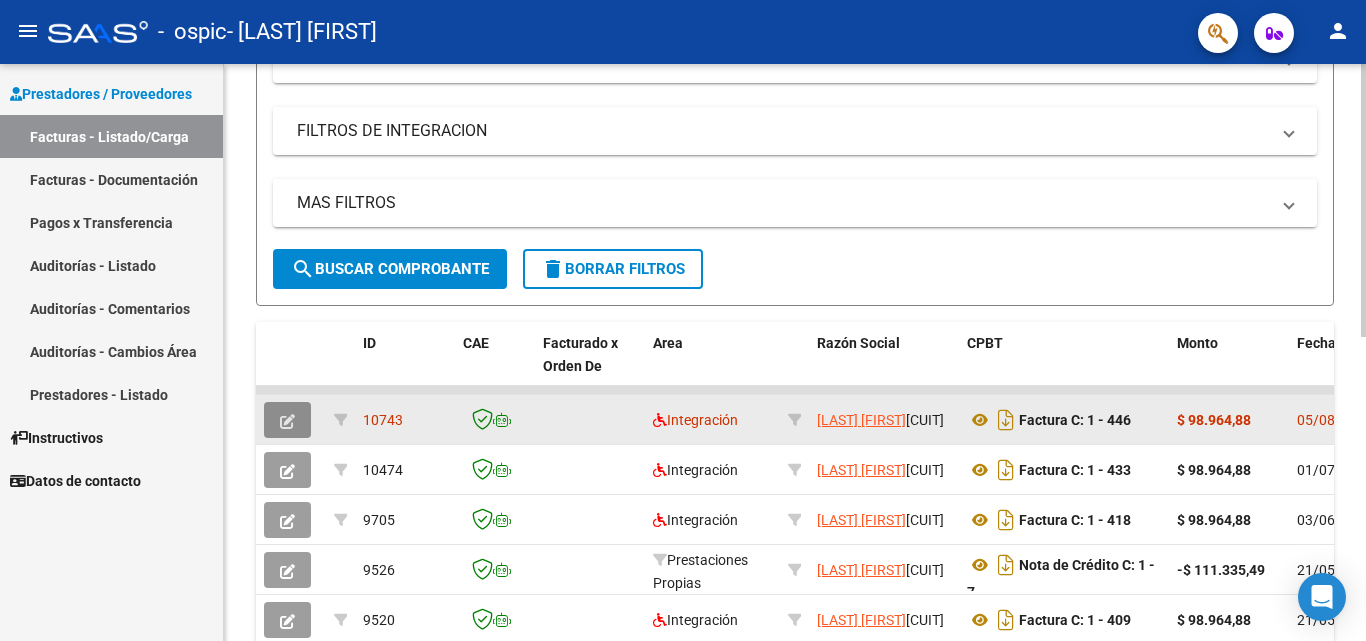 click 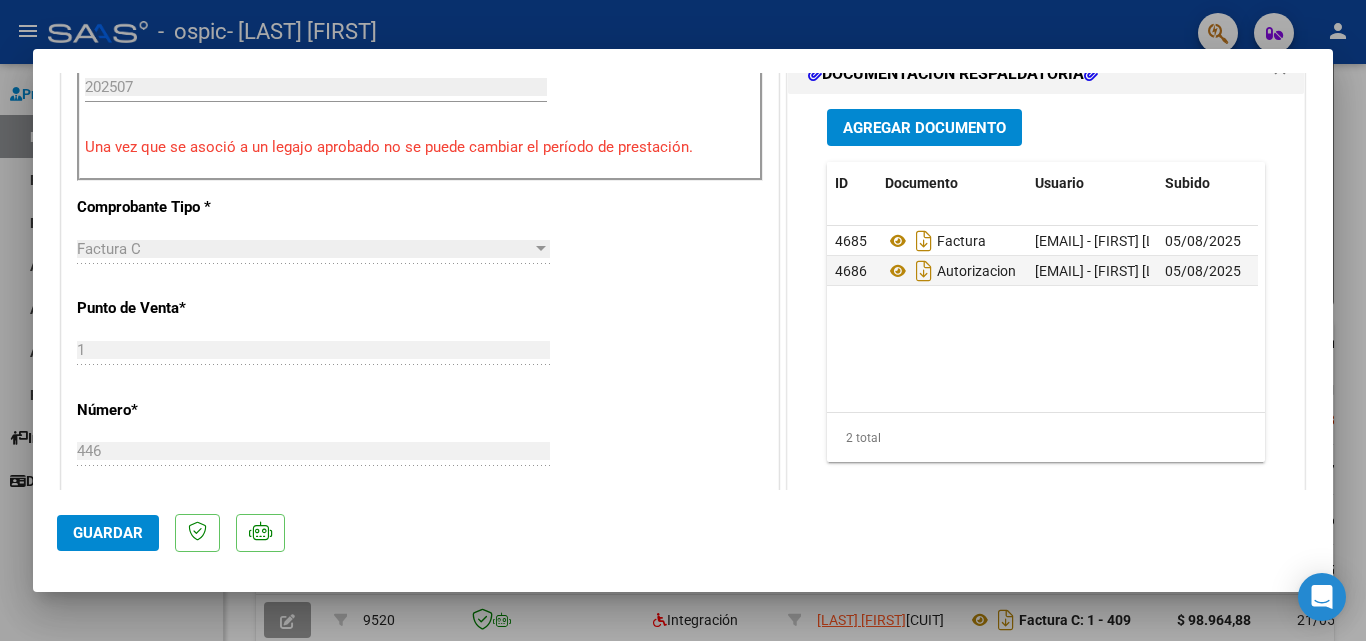 scroll, scrollTop: 600, scrollLeft: 0, axis: vertical 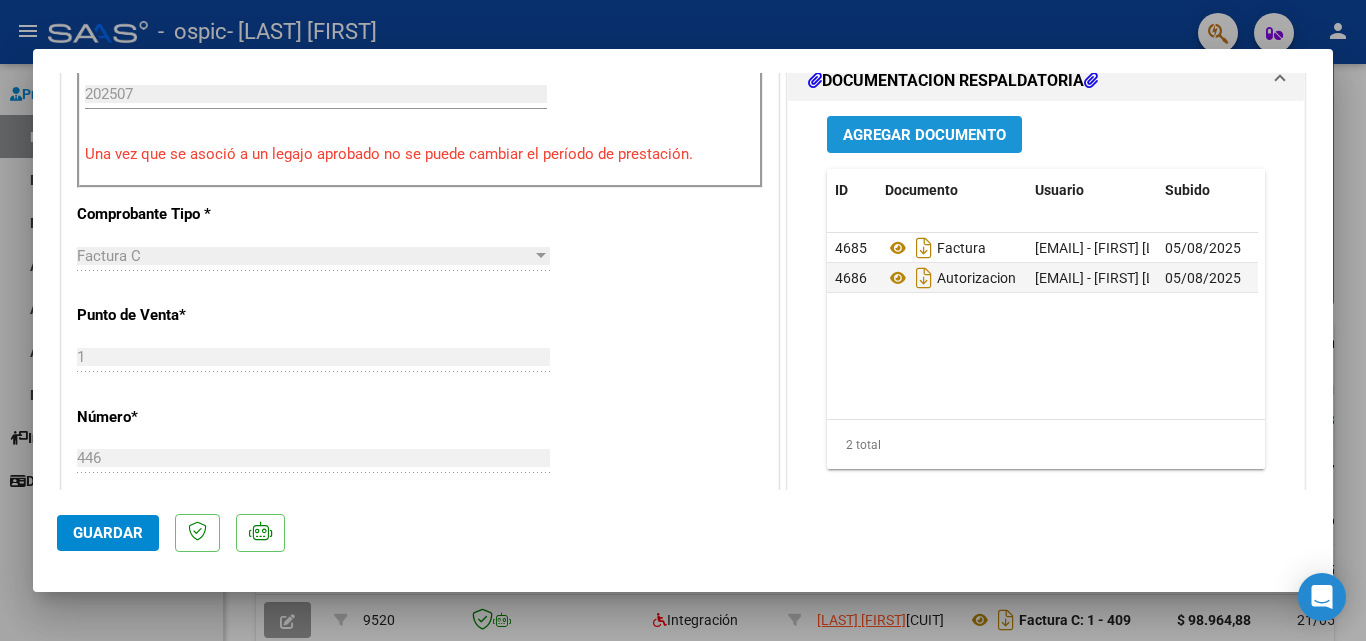 click on "Agregar Documento" at bounding box center [924, 135] 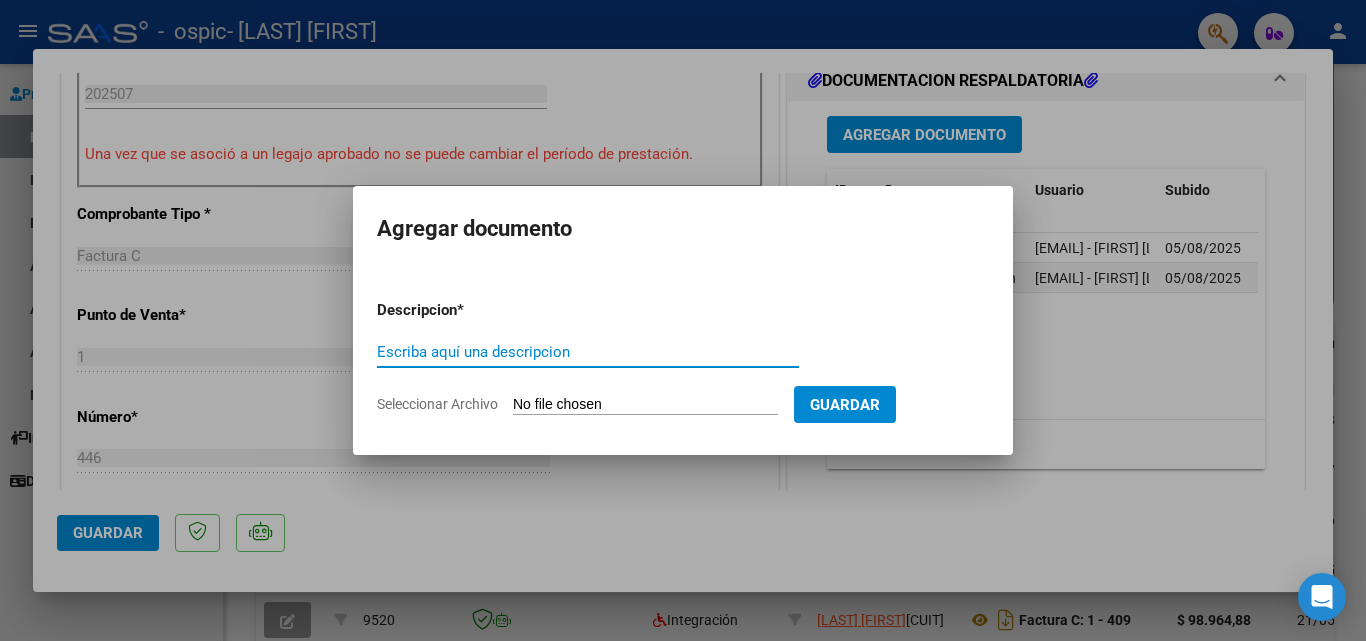 click on "Escriba aquí una descripcion" at bounding box center [588, 352] 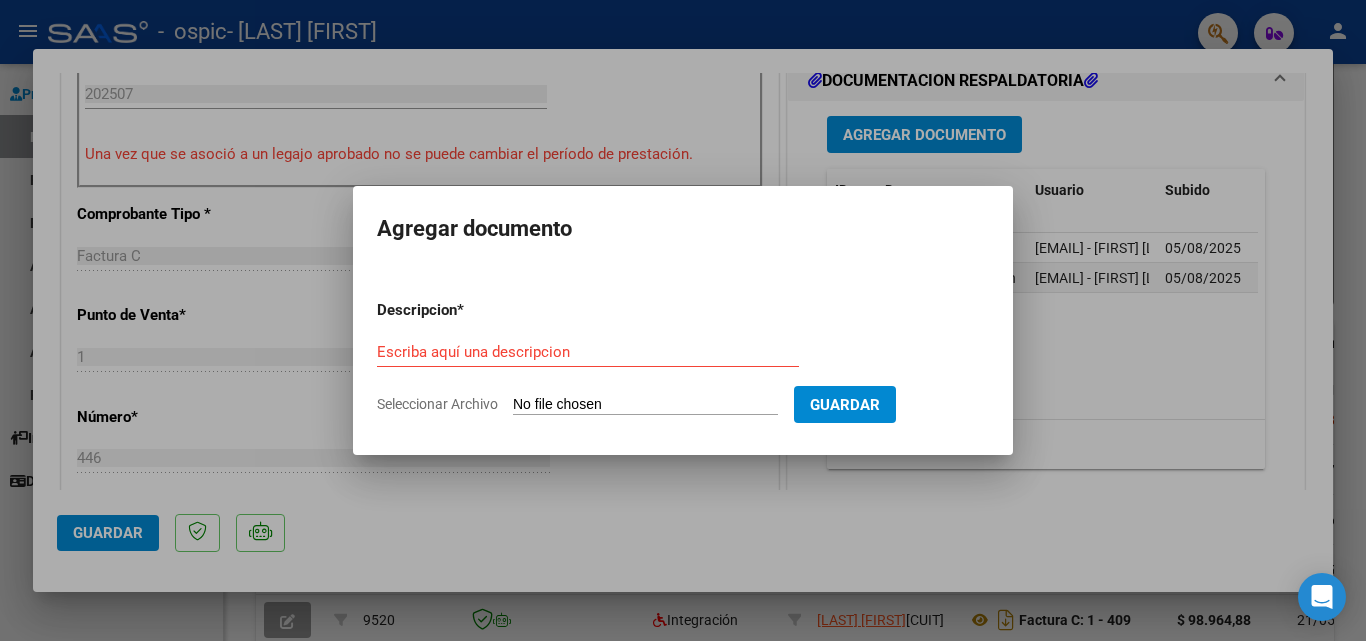 click on "Escriba aquí una descripcion" at bounding box center [588, 361] 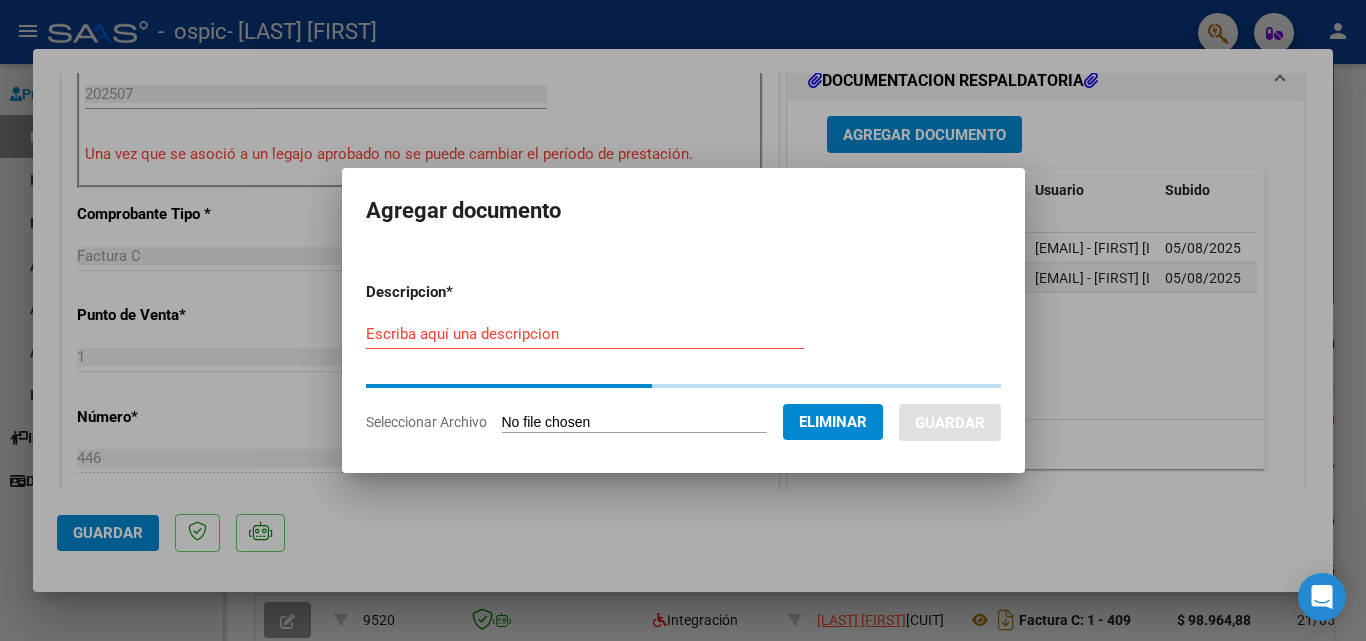 click on "Escriba aquí una descripcion" at bounding box center (585, 334) 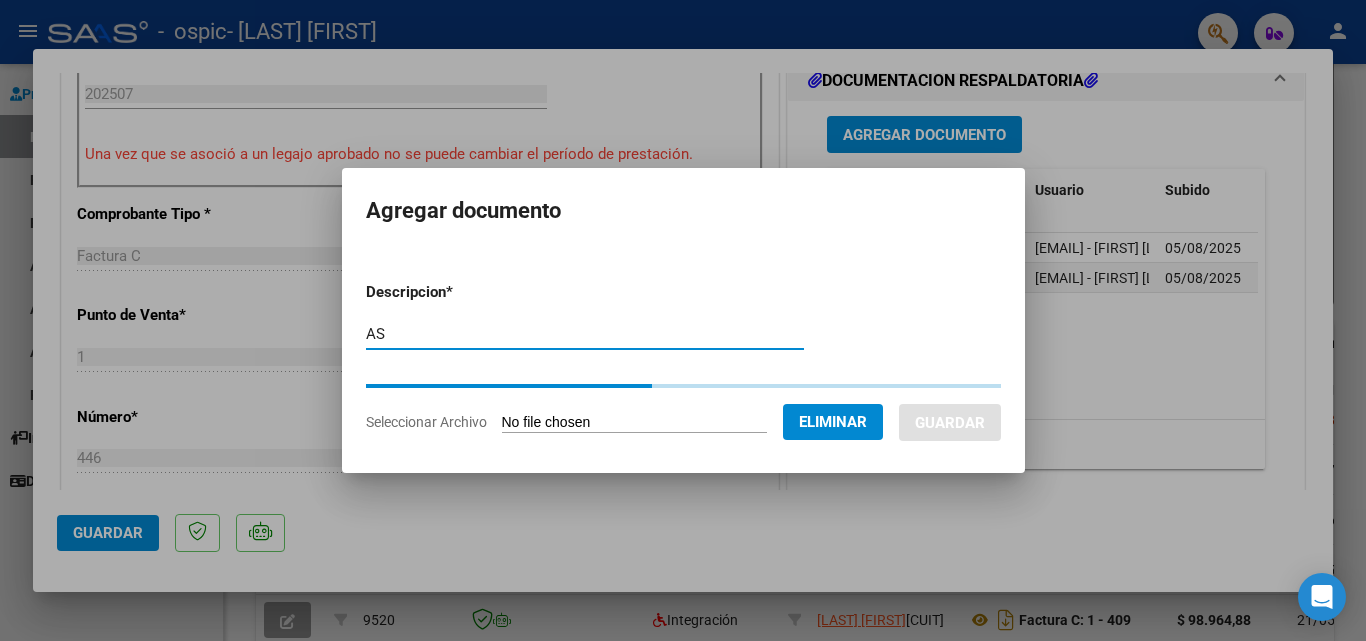 type on "A" 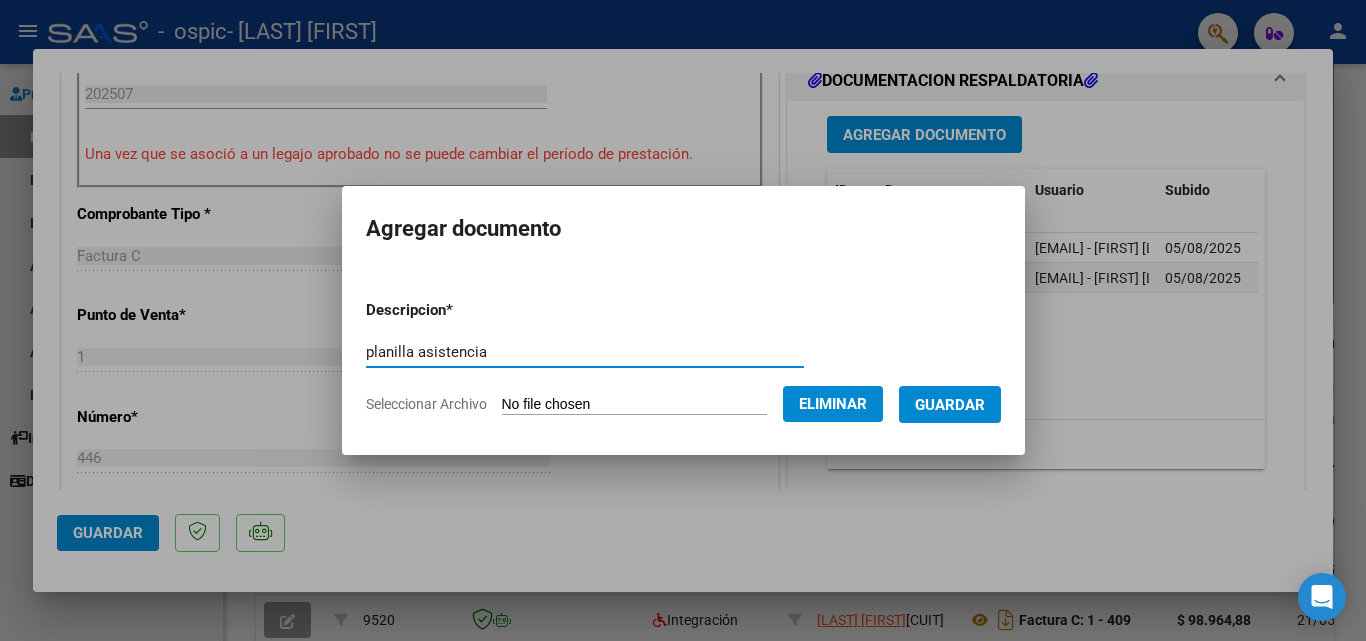type on "planilla asistencia" 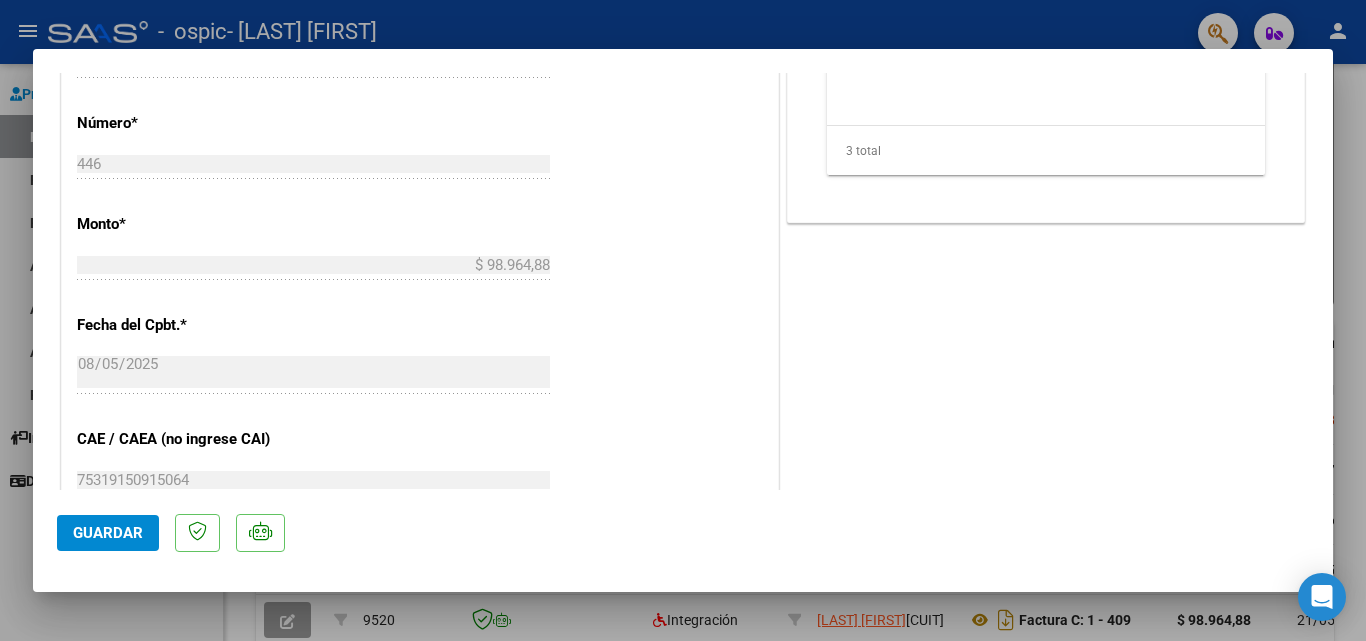 scroll, scrollTop: 900, scrollLeft: 0, axis: vertical 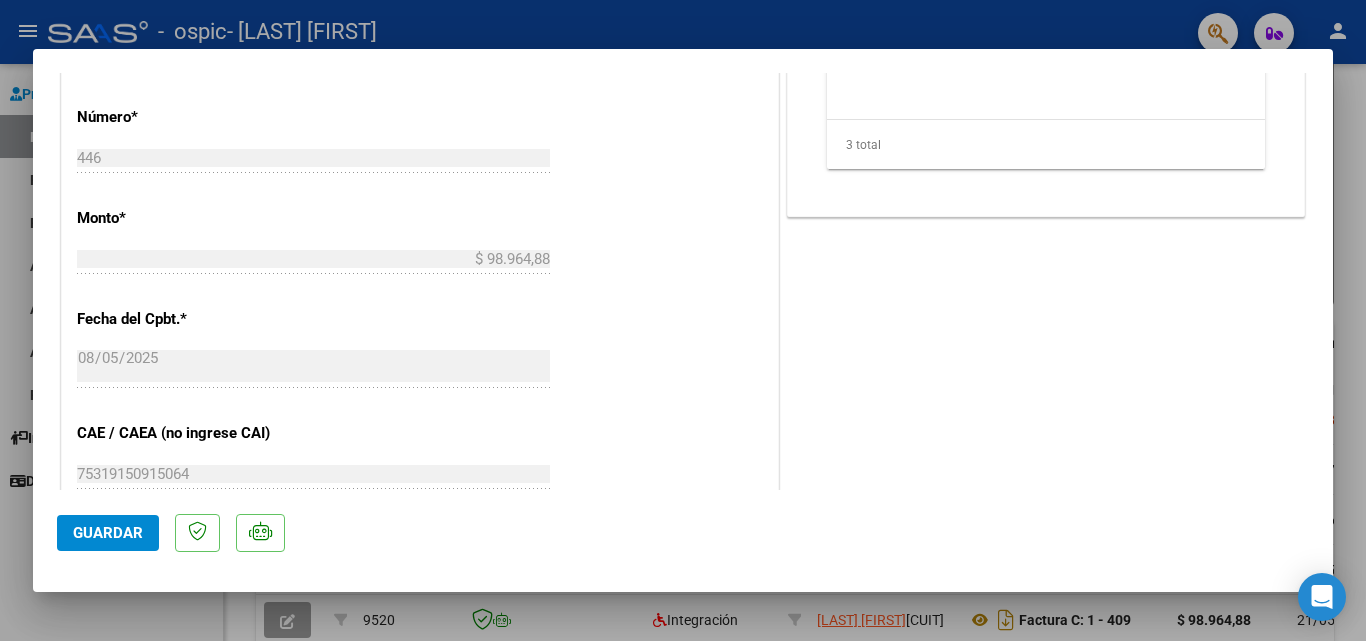 click on "Guardar" 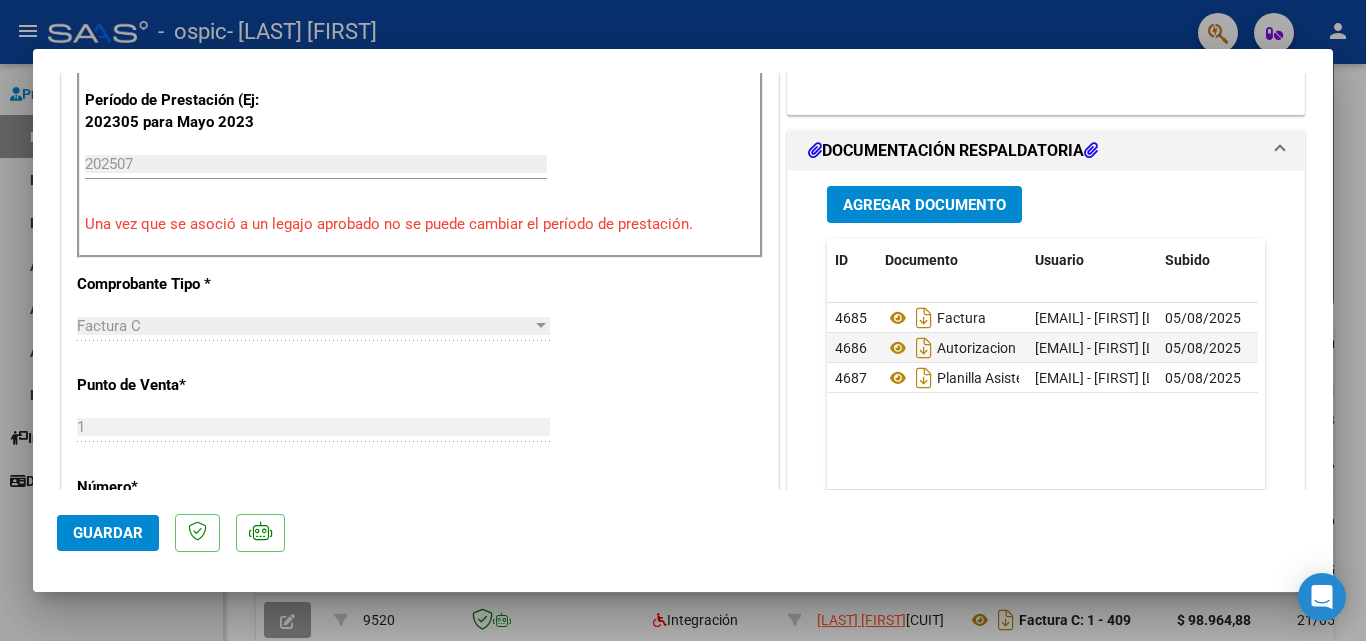 scroll, scrollTop: 500, scrollLeft: 0, axis: vertical 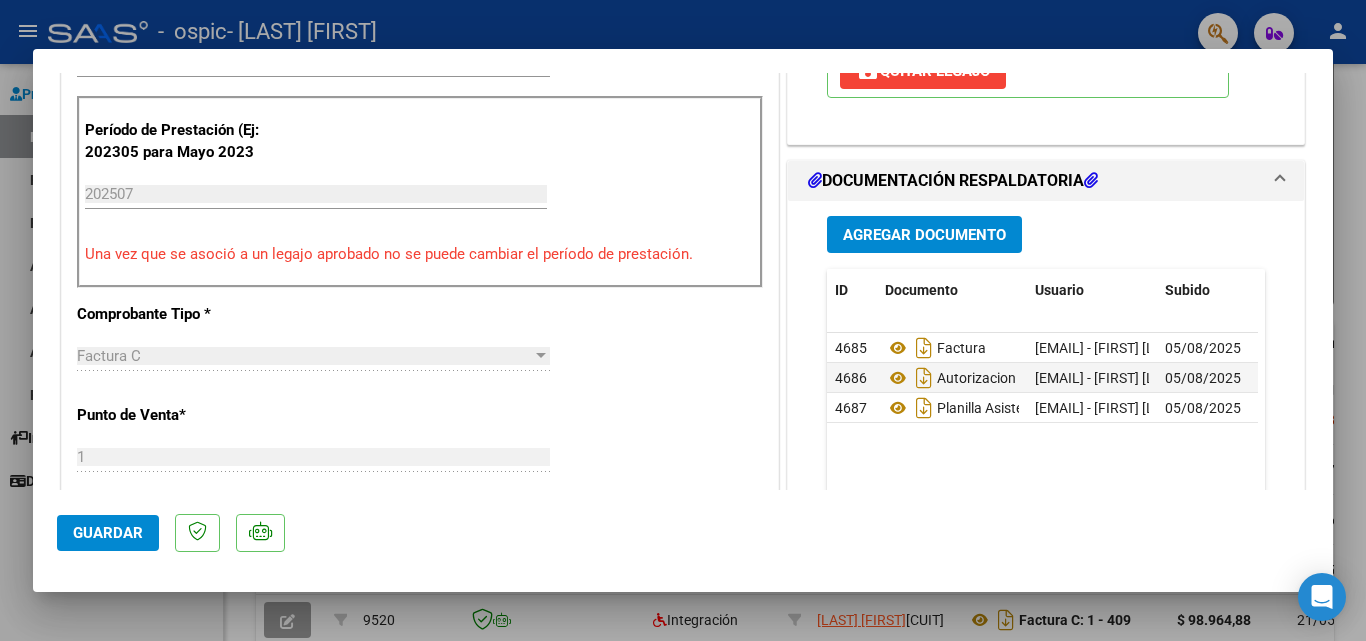 click on "Guardar" 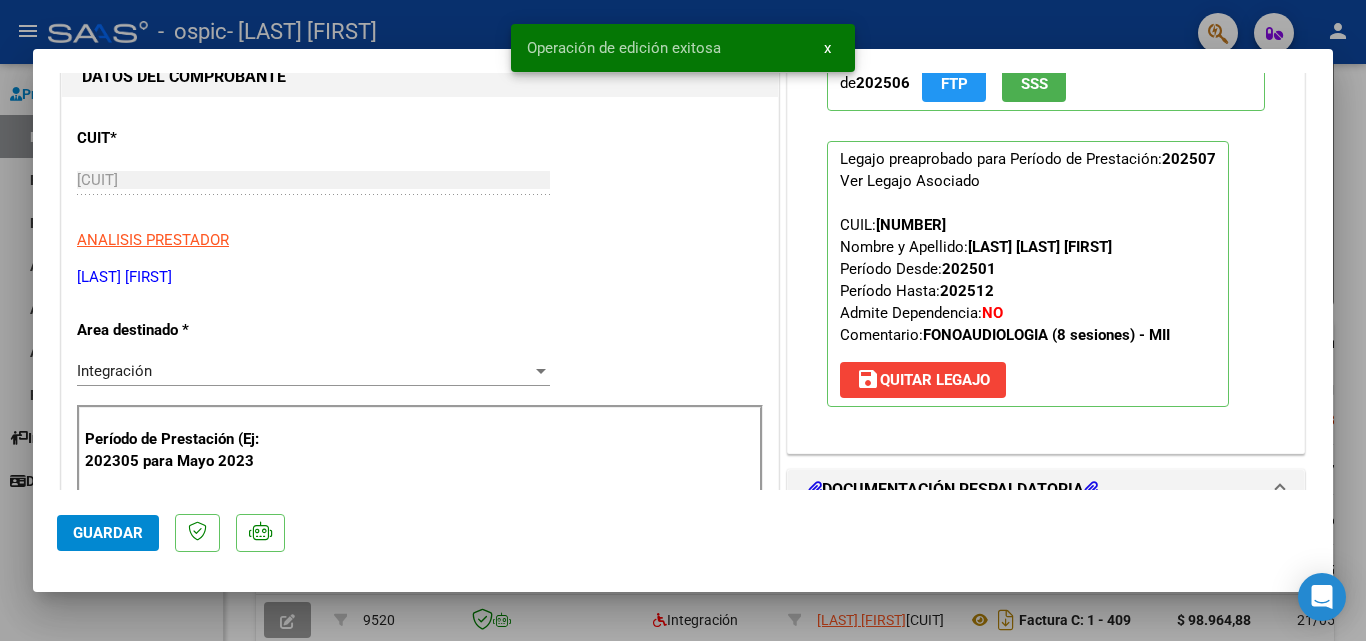 scroll, scrollTop: 0, scrollLeft: 0, axis: both 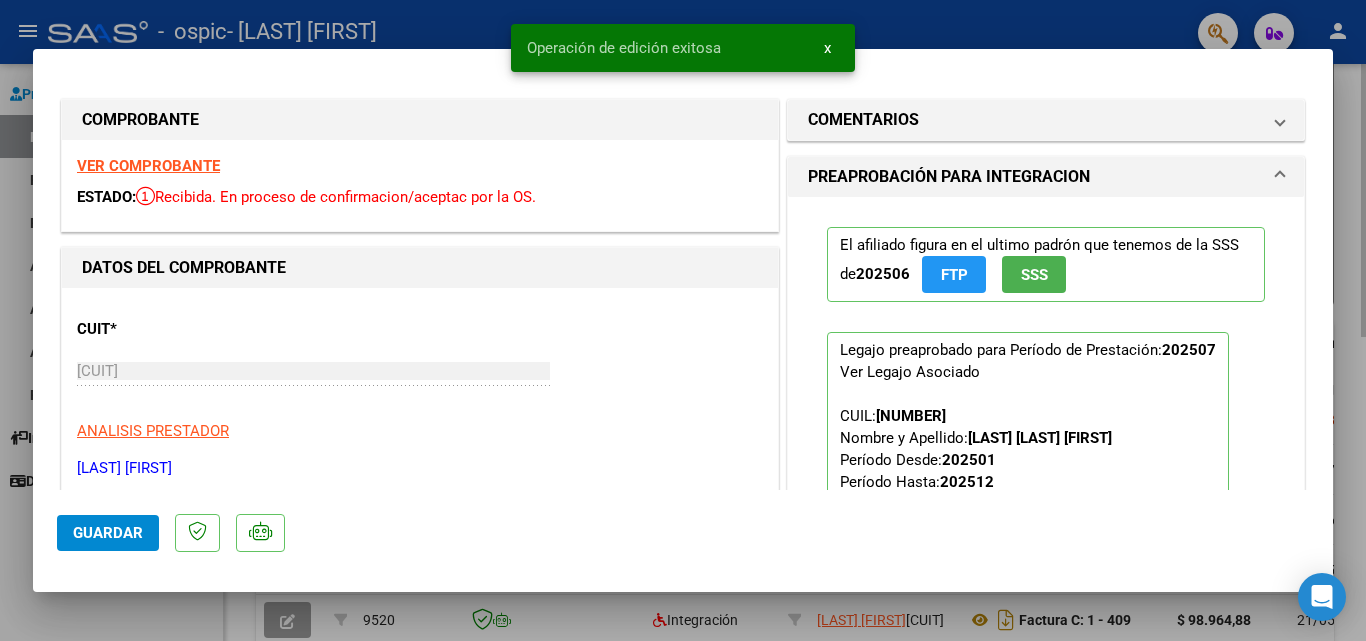 click at bounding box center (683, 320) 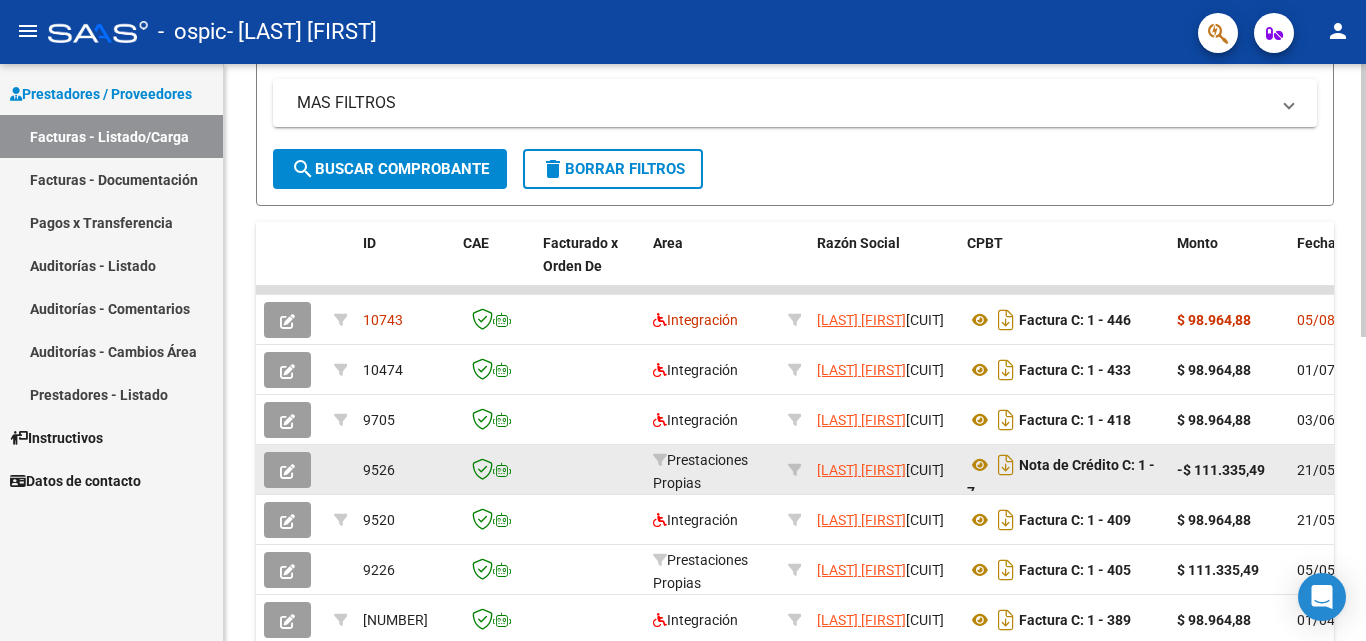scroll, scrollTop: 500, scrollLeft: 0, axis: vertical 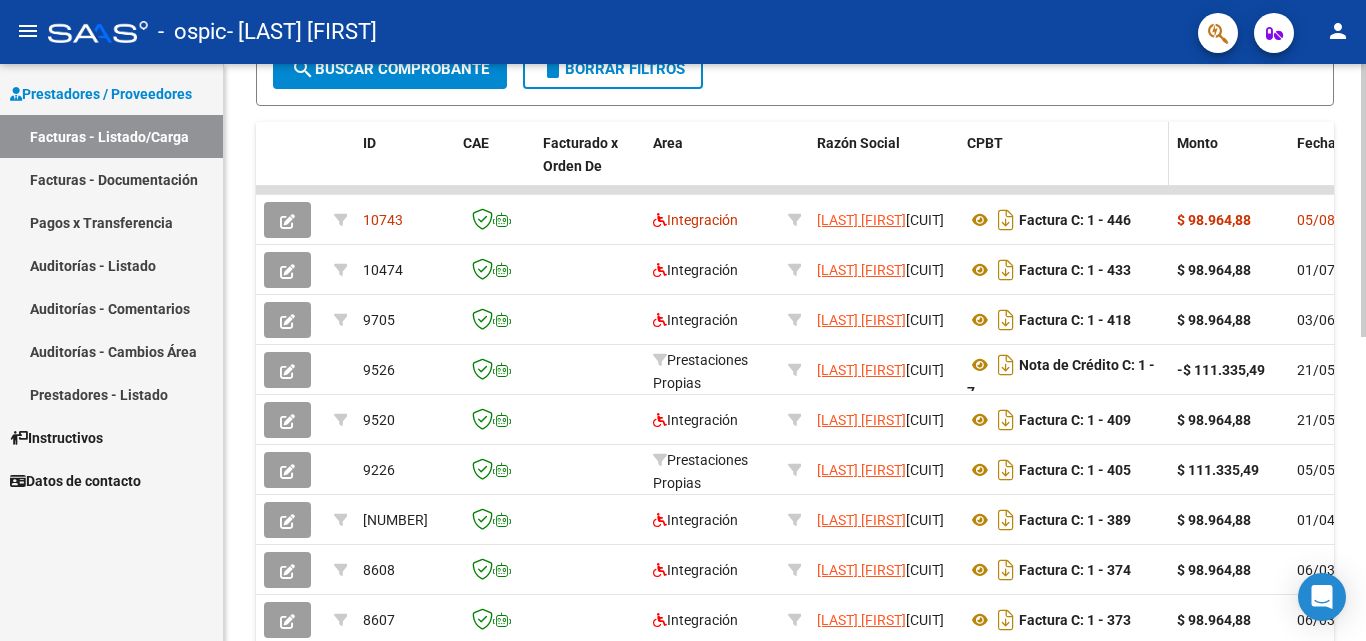 drag, startPoint x: 870, startPoint y: 185, endPoint x: 976, endPoint y: 175, distance: 106.47065 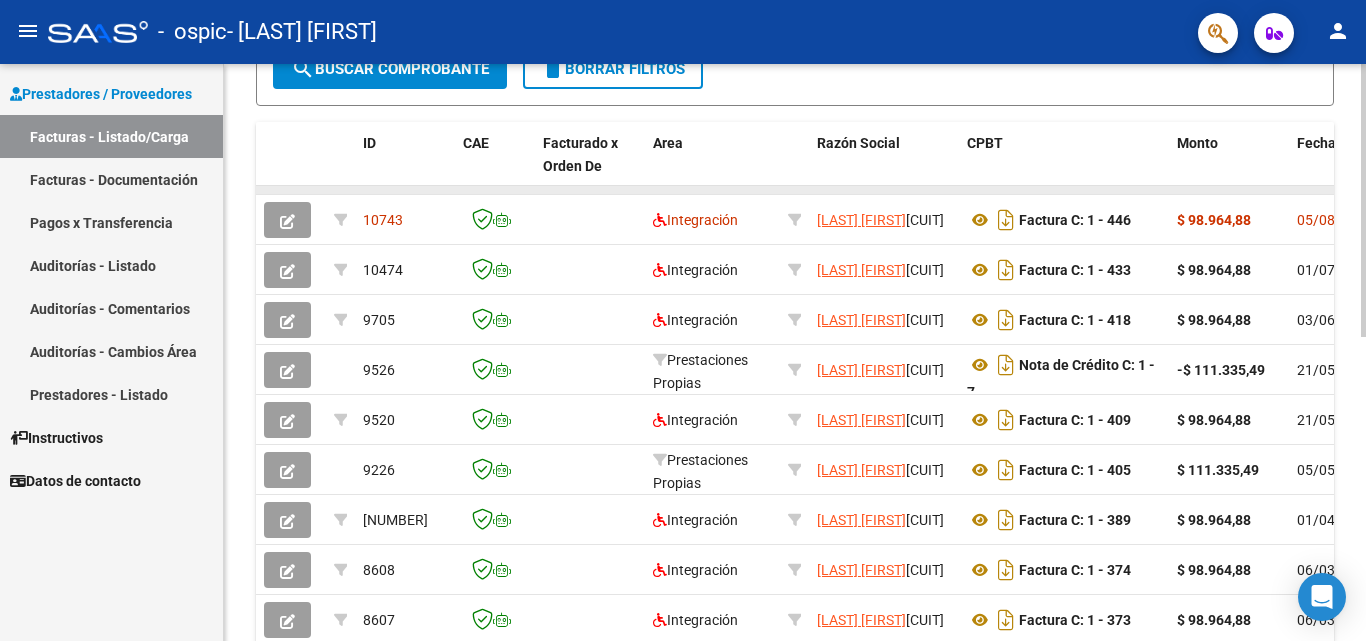 drag, startPoint x: 1112, startPoint y: 189, endPoint x: 1274, endPoint y: 190, distance: 162.00308 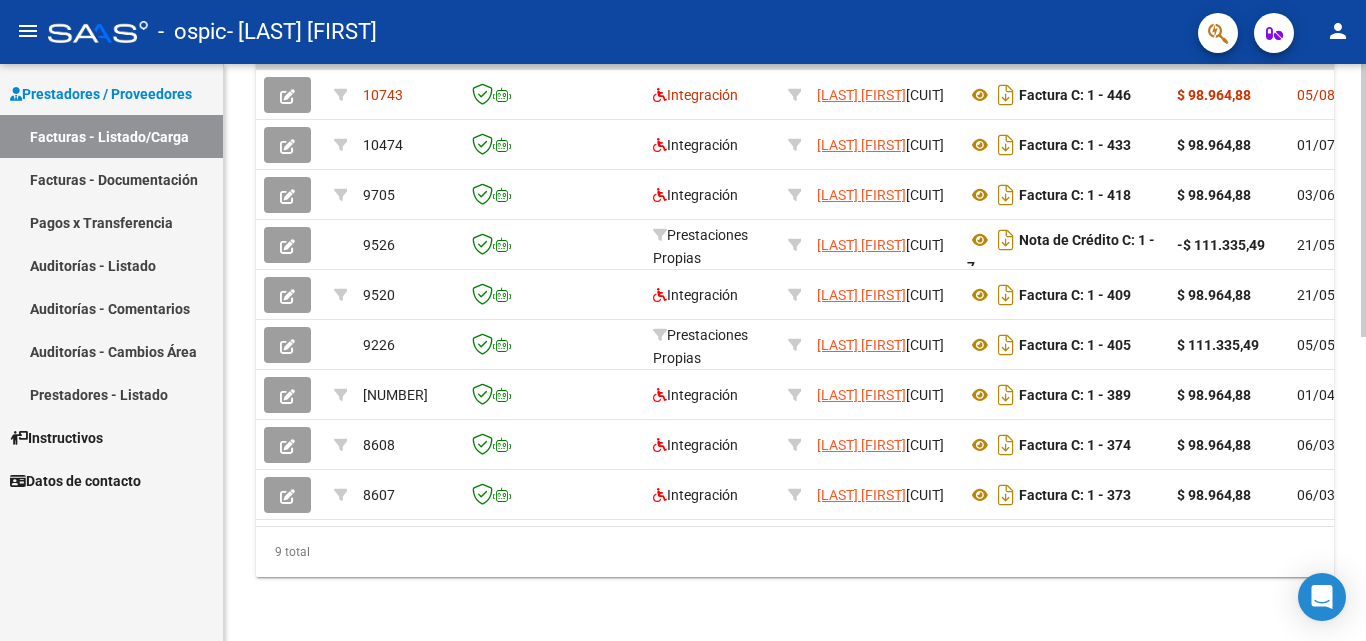 scroll, scrollTop: 641, scrollLeft: 0, axis: vertical 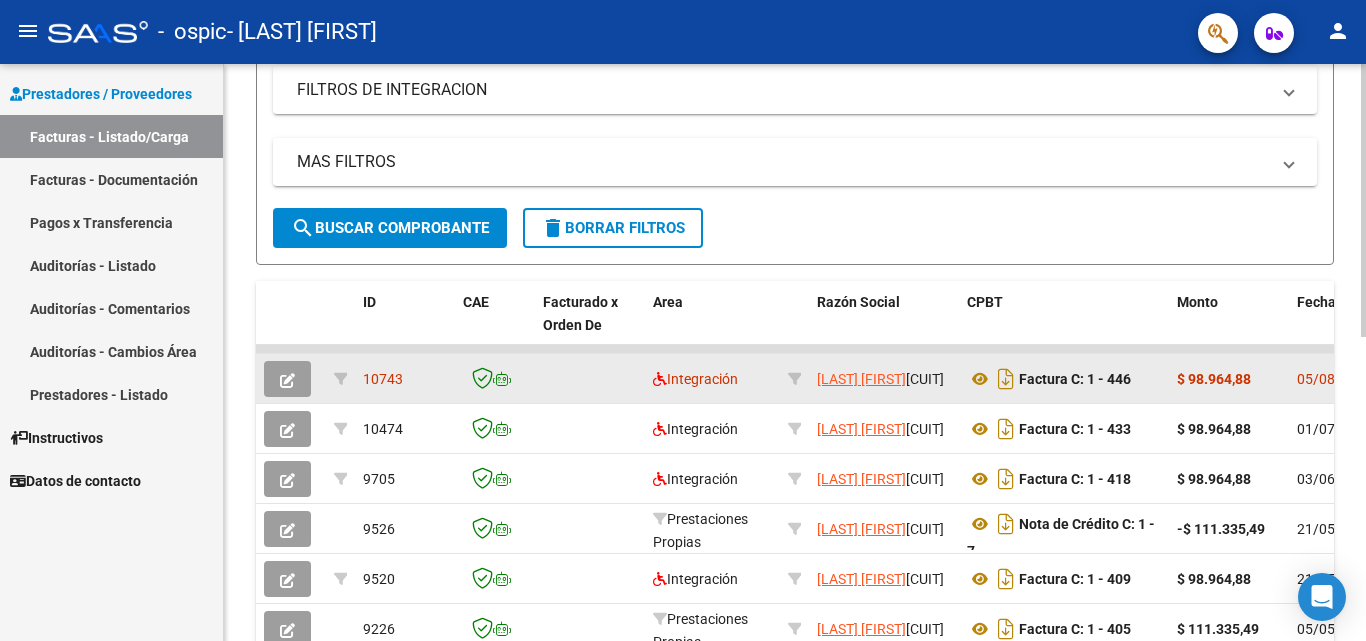 click 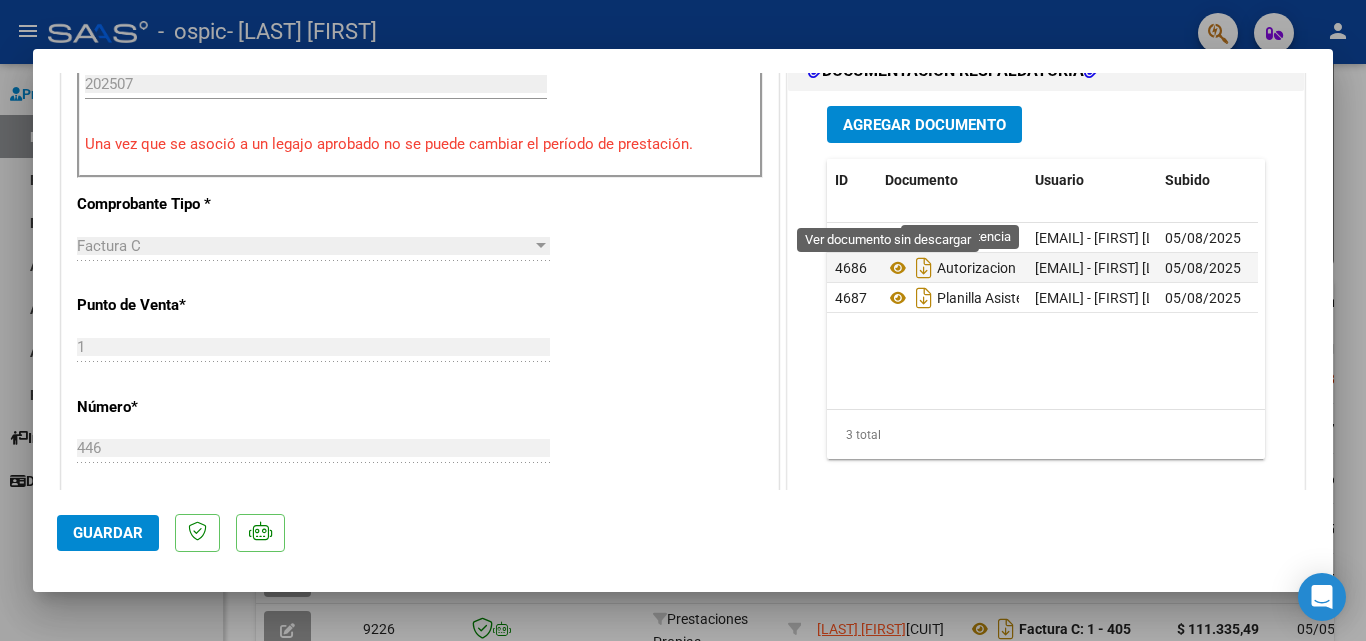 scroll, scrollTop: 600, scrollLeft: 0, axis: vertical 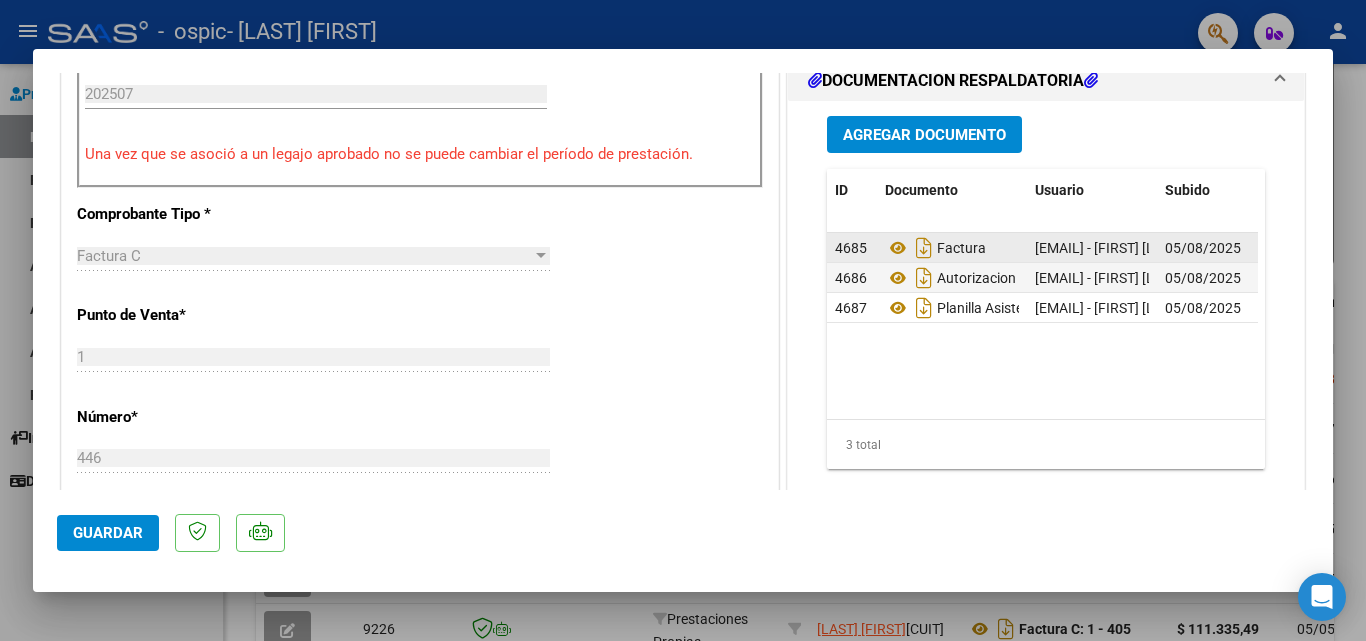 click on "05/08/2025" 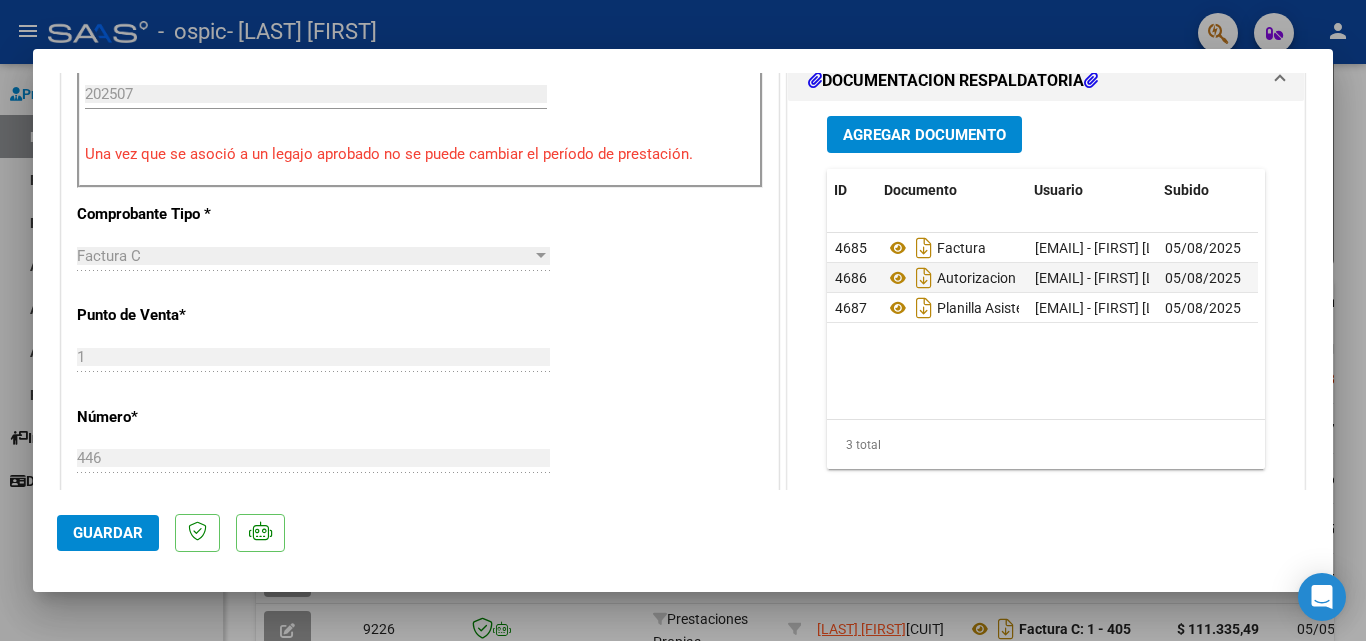 scroll, scrollTop: 0, scrollLeft: 99, axis: horizontal 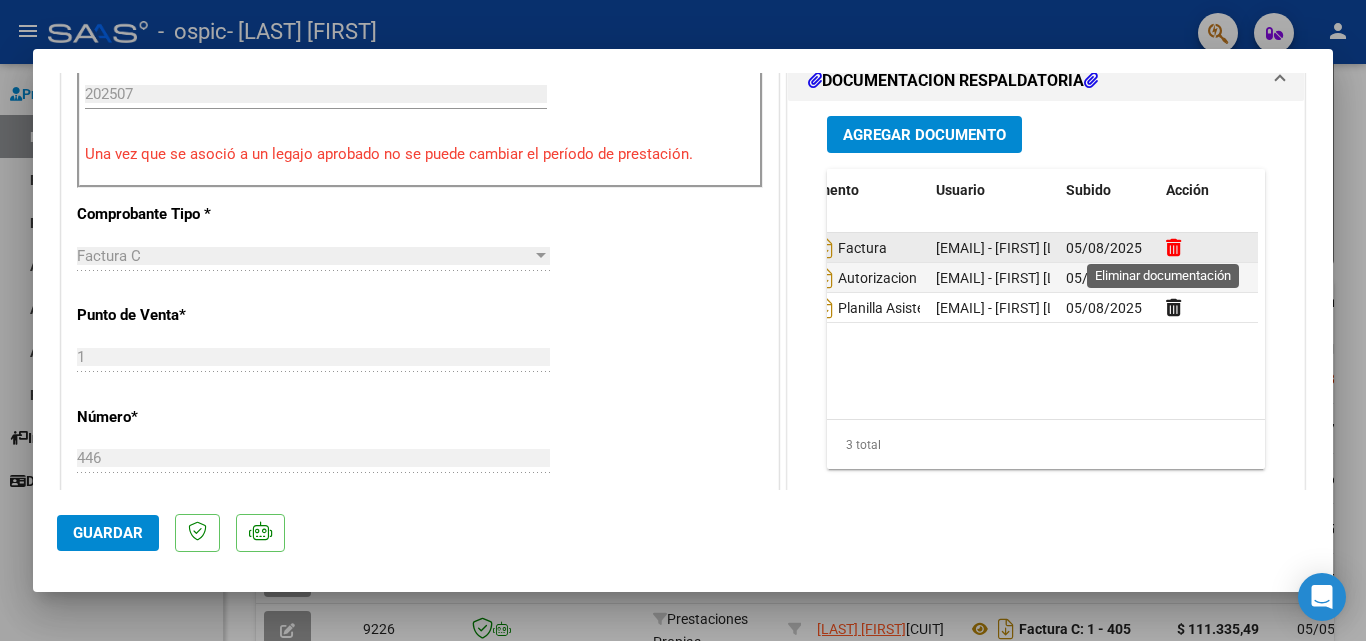 click 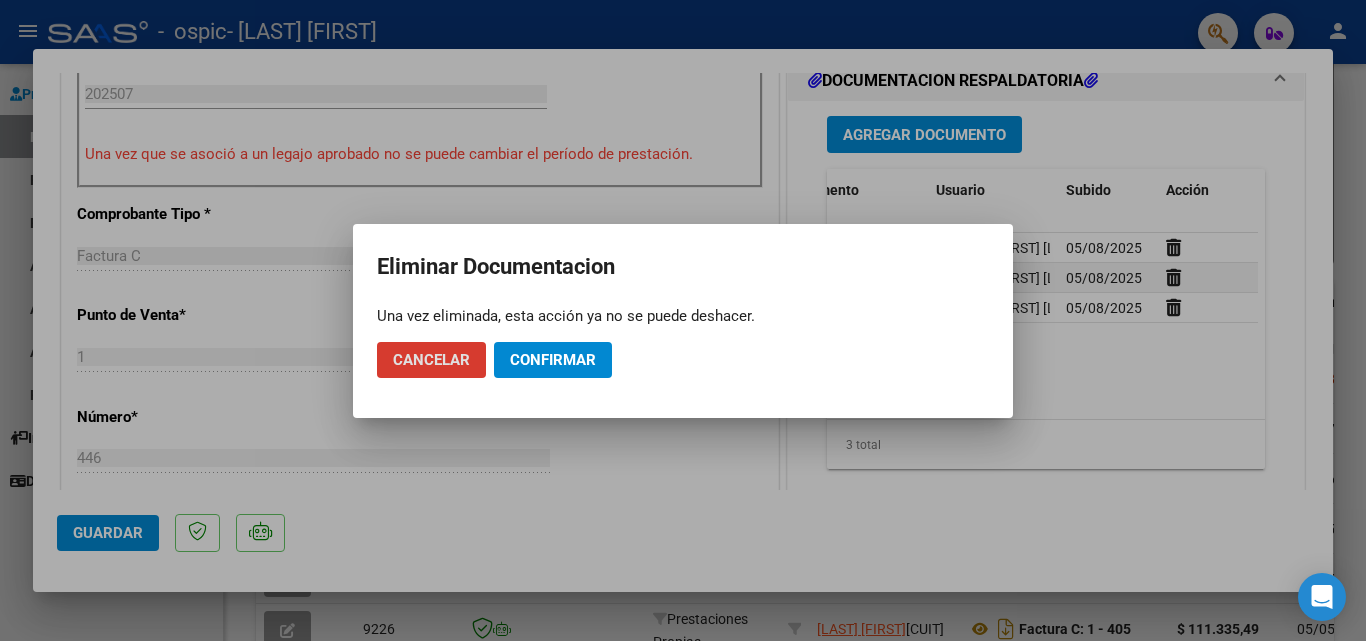 click on "Confirmar" 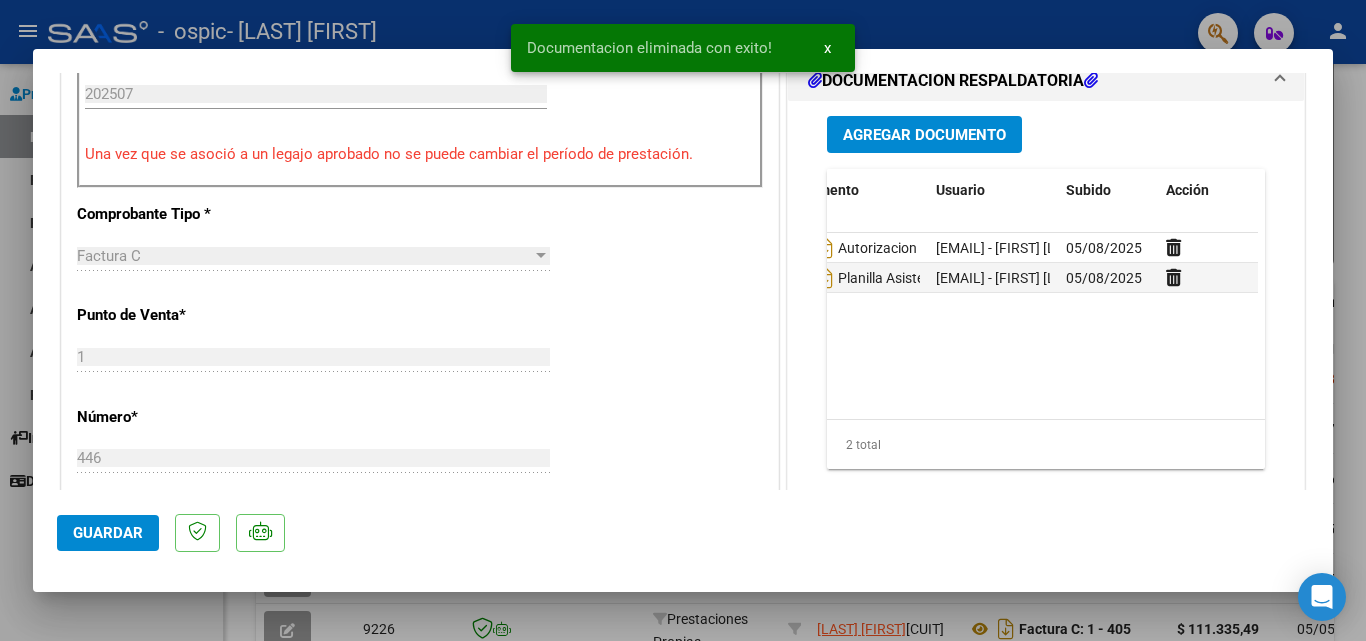 drag, startPoint x: 1079, startPoint y: 419, endPoint x: 1030, endPoint y: 420, distance: 49.010204 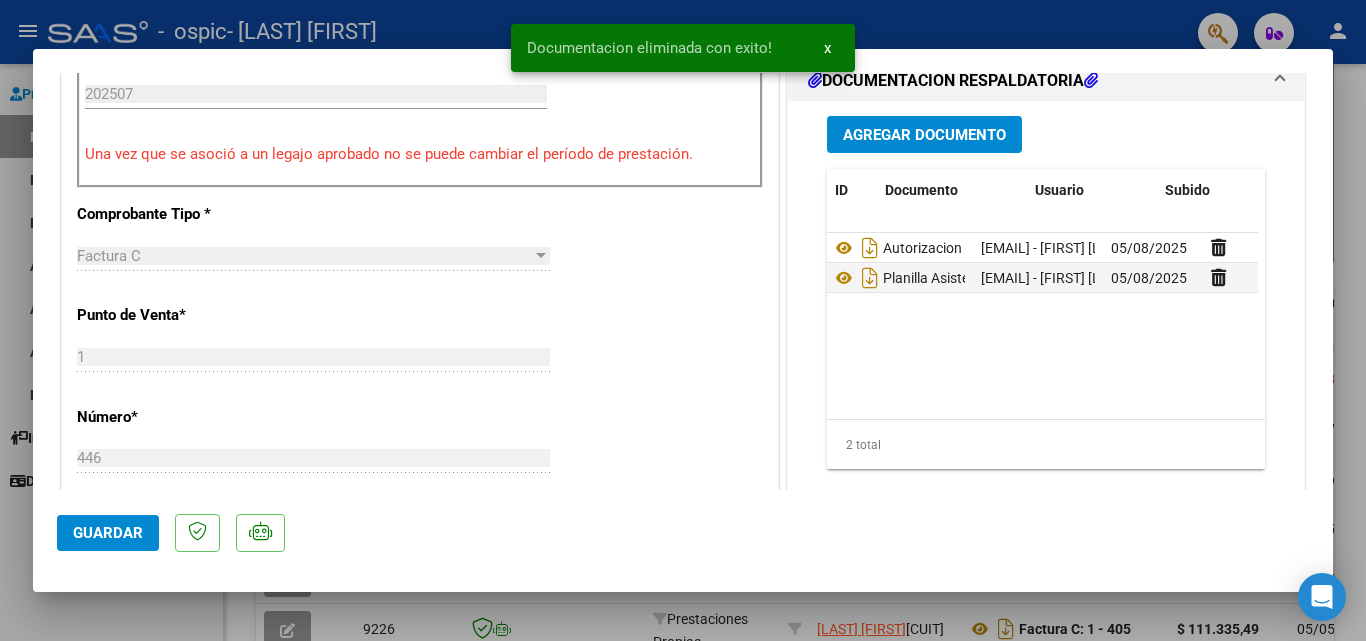 scroll, scrollTop: 0, scrollLeft: 0, axis: both 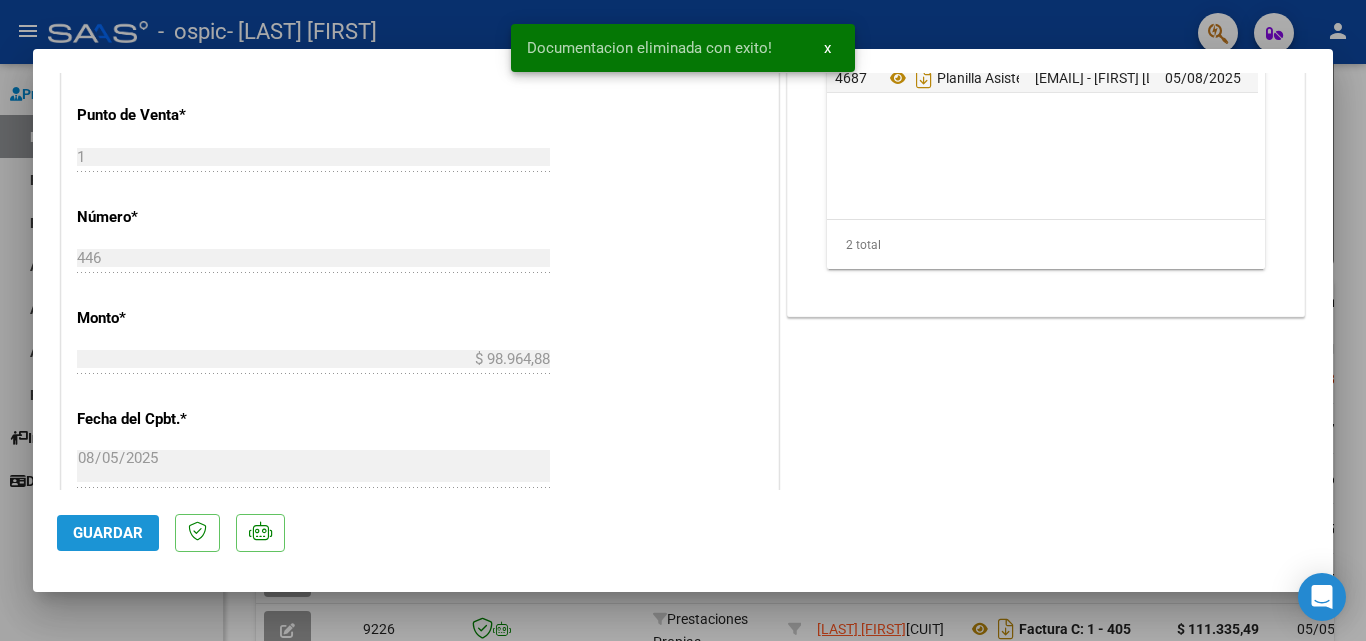 click on "Guardar" 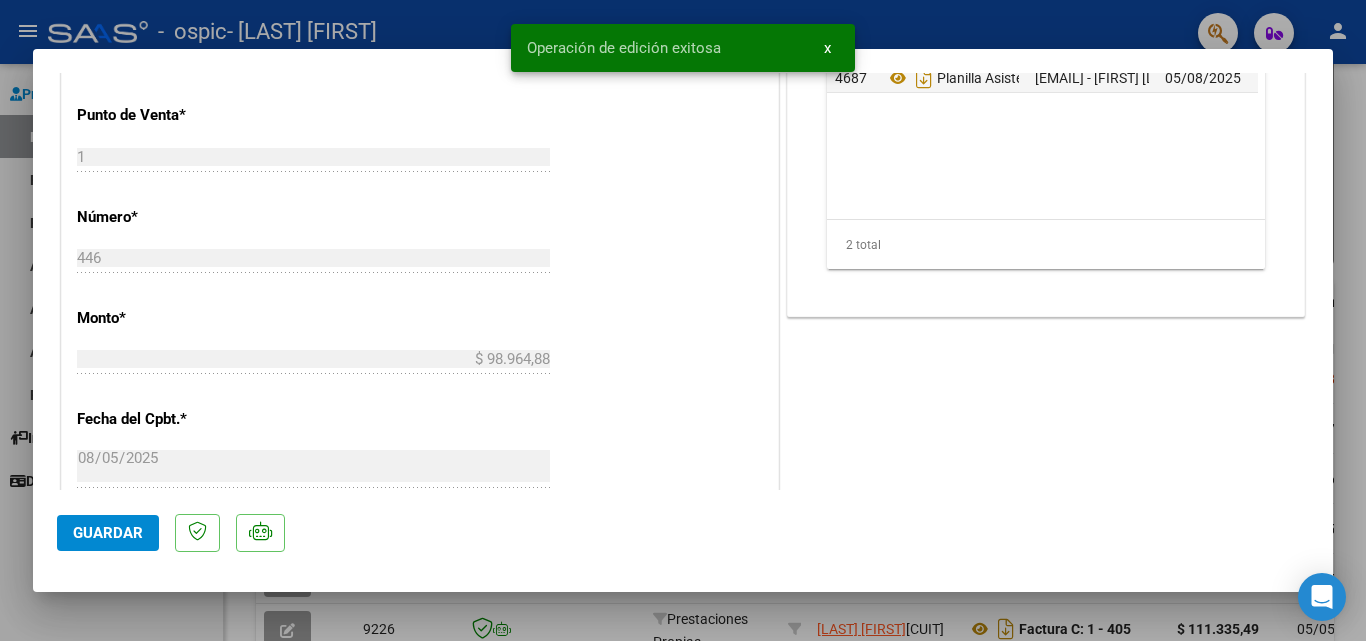 click at bounding box center (683, 320) 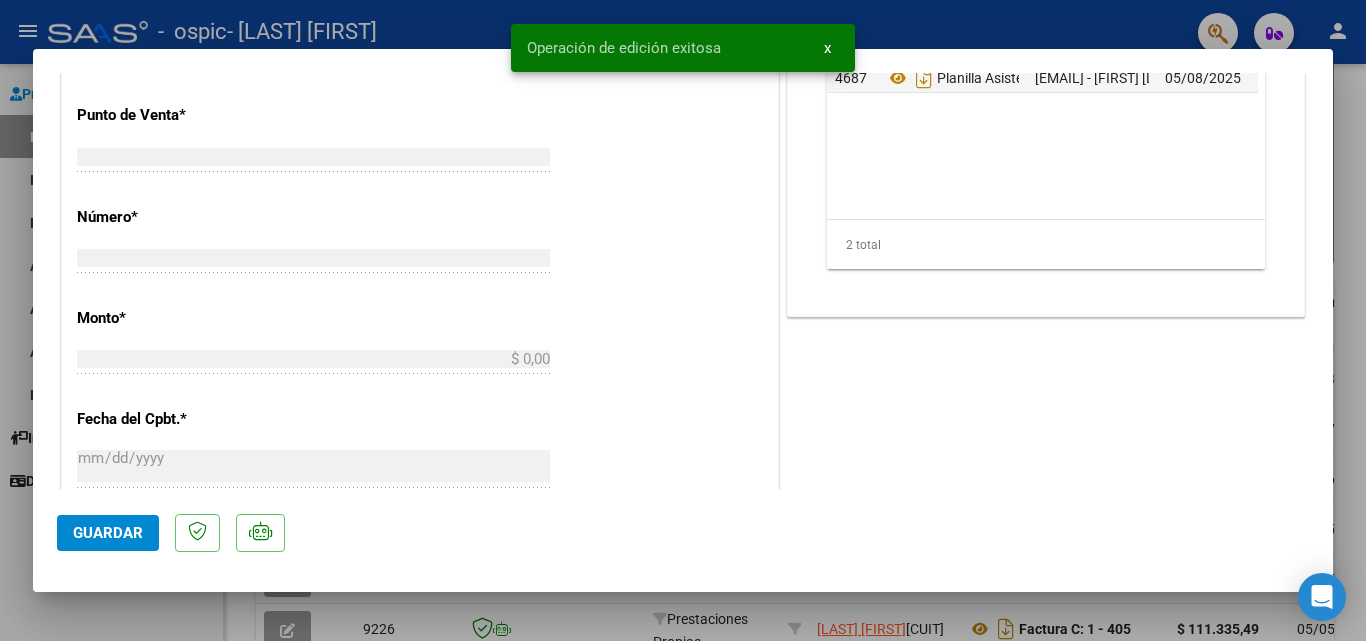 scroll, scrollTop: 855, scrollLeft: 0, axis: vertical 